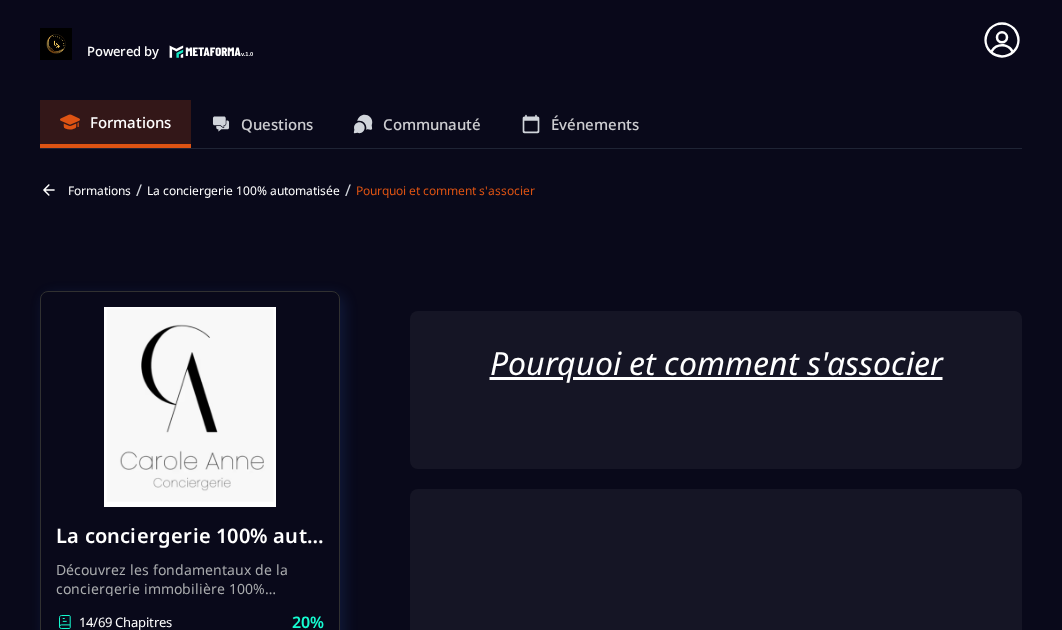 scroll, scrollTop: 0, scrollLeft: 0, axis: both 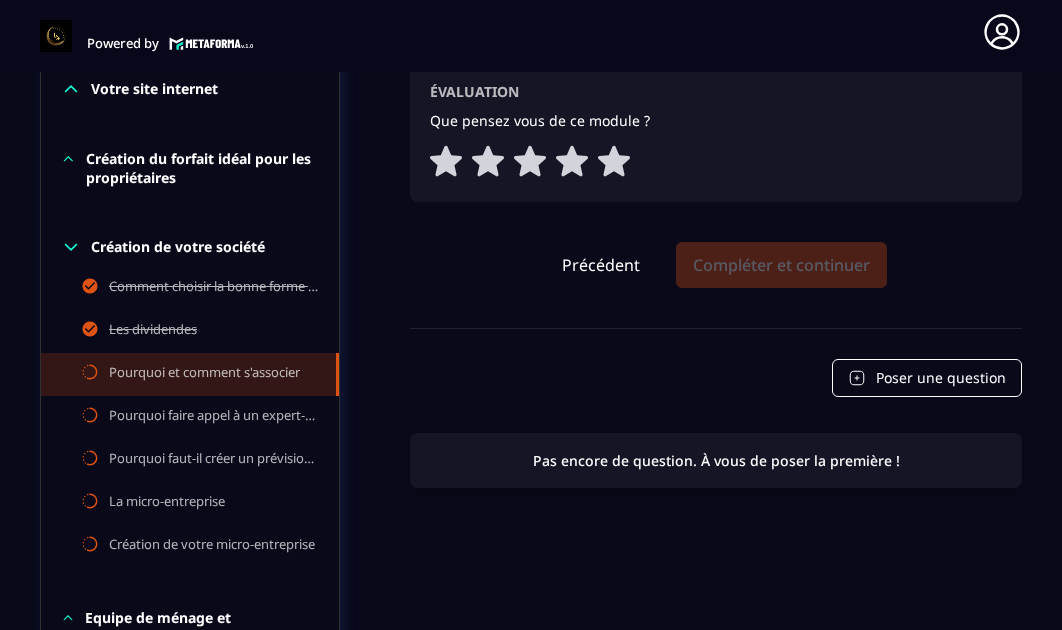 click on "Précédent Compléter et continuer" 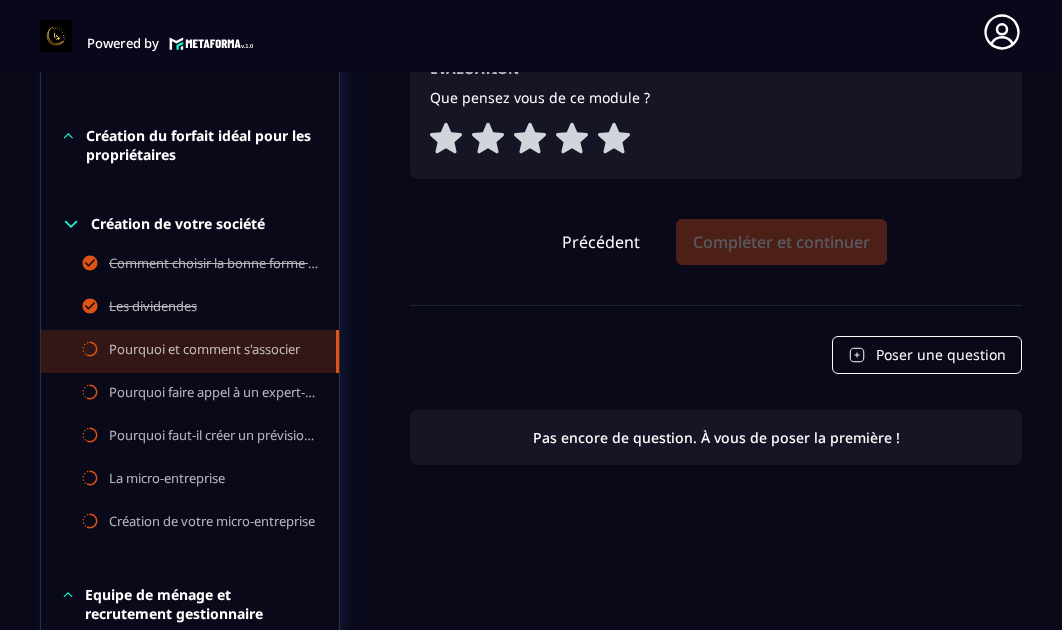 scroll, scrollTop: 915, scrollLeft: 0, axis: vertical 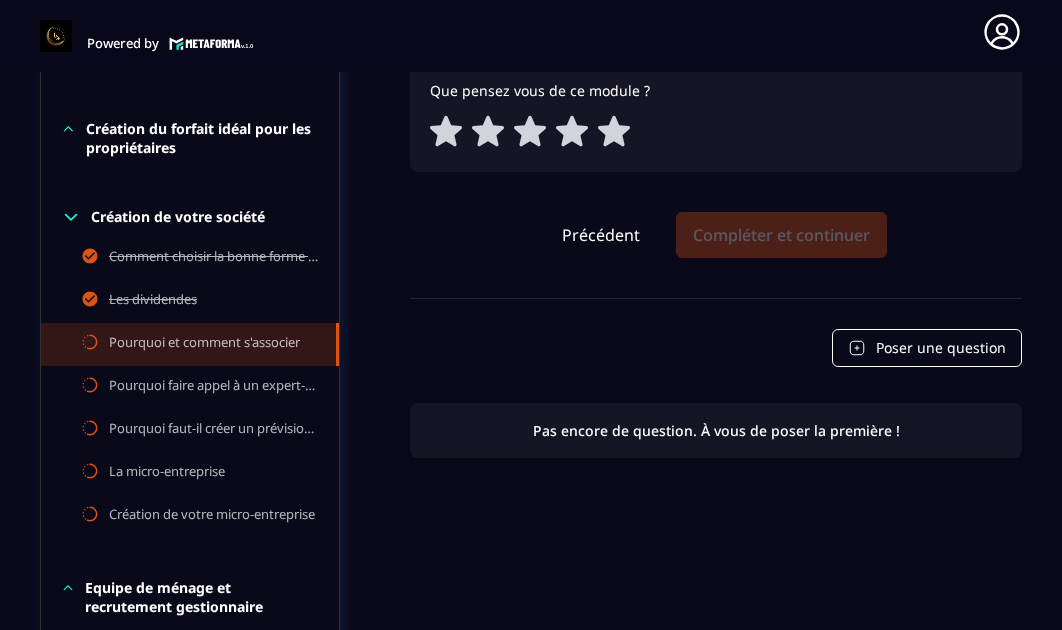 click on "Précédent Compléter et continuer" 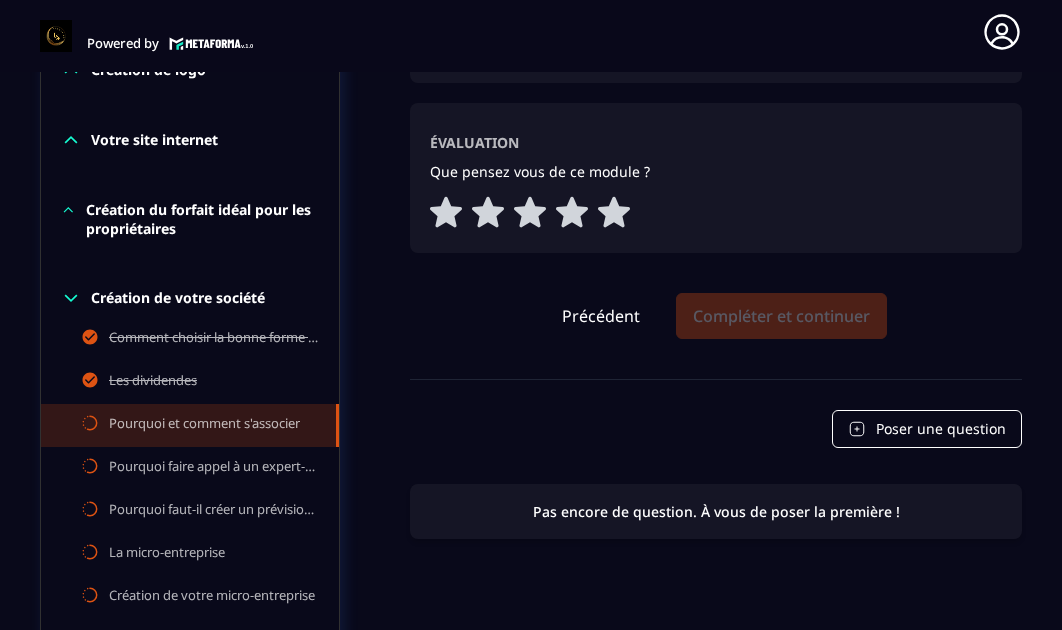 scroll, scrollTop: 852, scrollLeft: 0, axis: vertical 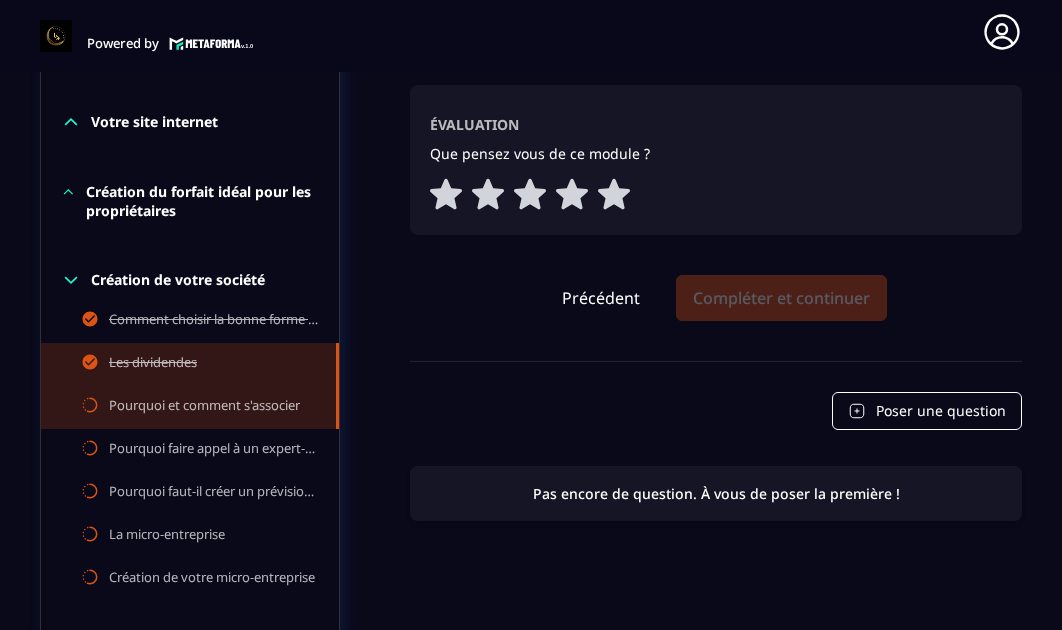 click on "Les dividendes" at bounding box center (153, 364) 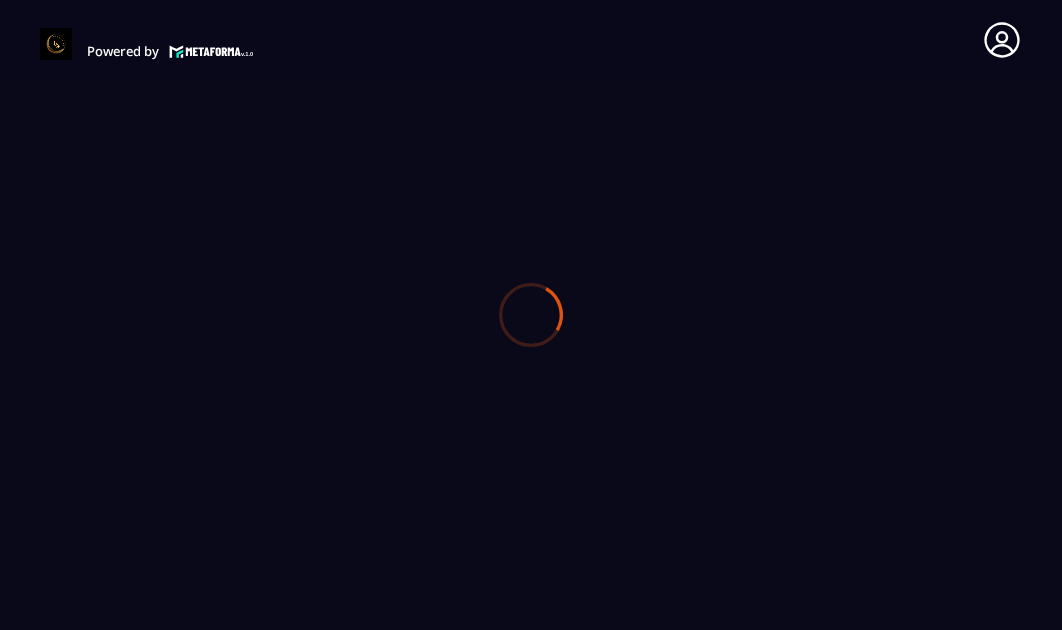 scroll, scrollTop: 0, scrollLeft: 0, axis: both 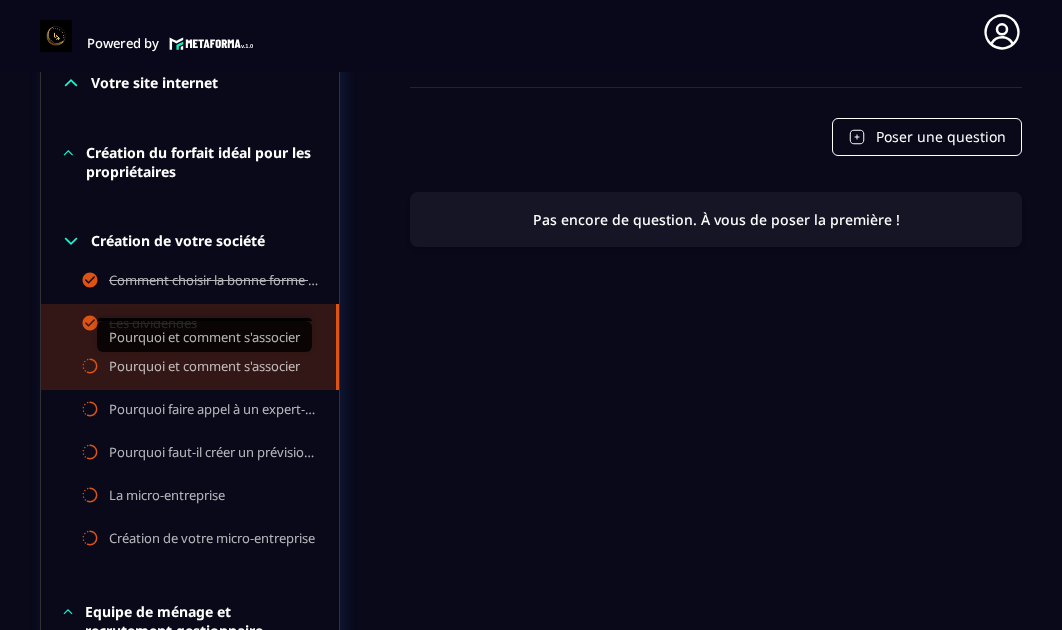 click on "Pourquoi et comment s'associer" at bounding box center [204, 368] 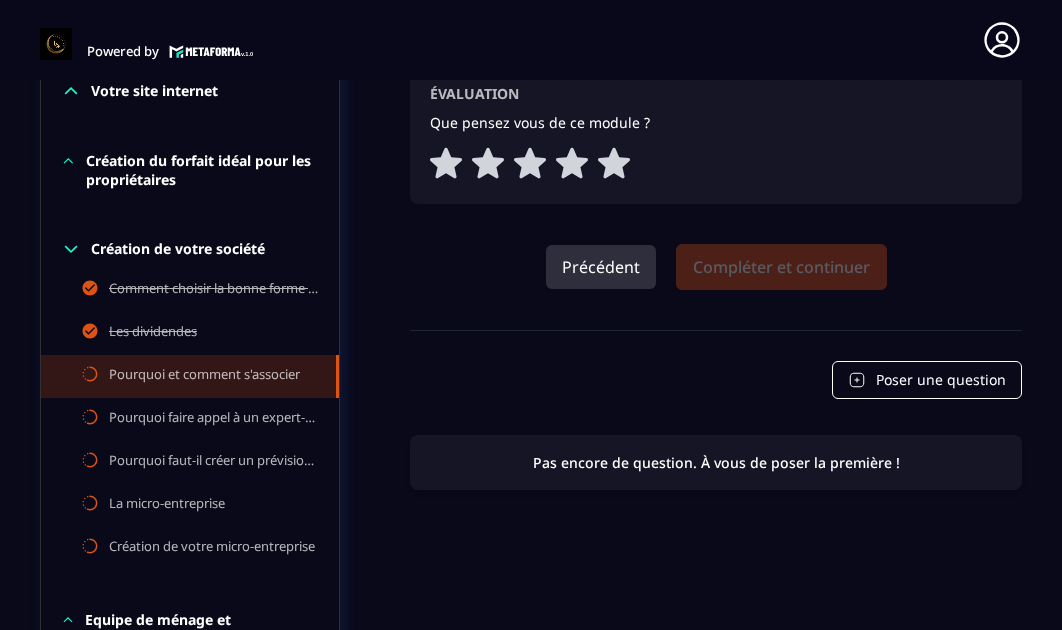scroll, scrollTop: 8, scrollLeft: 0, axis: vertical 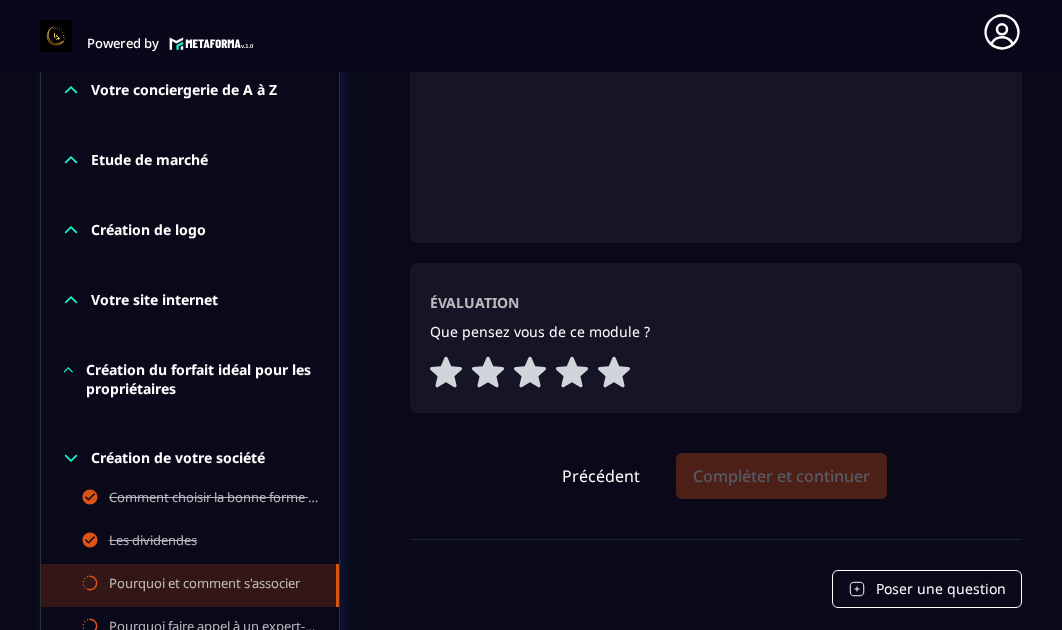 click on "Précédent Compléter et continuer" 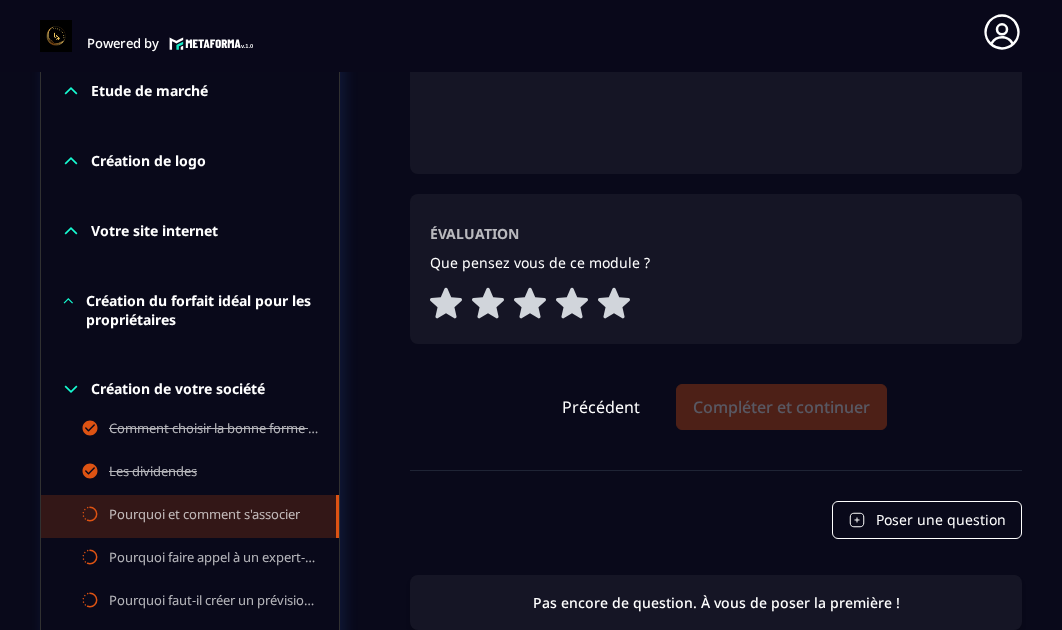 scroll, scrollTop: 841, scrollLeft: 0, axis: vertical 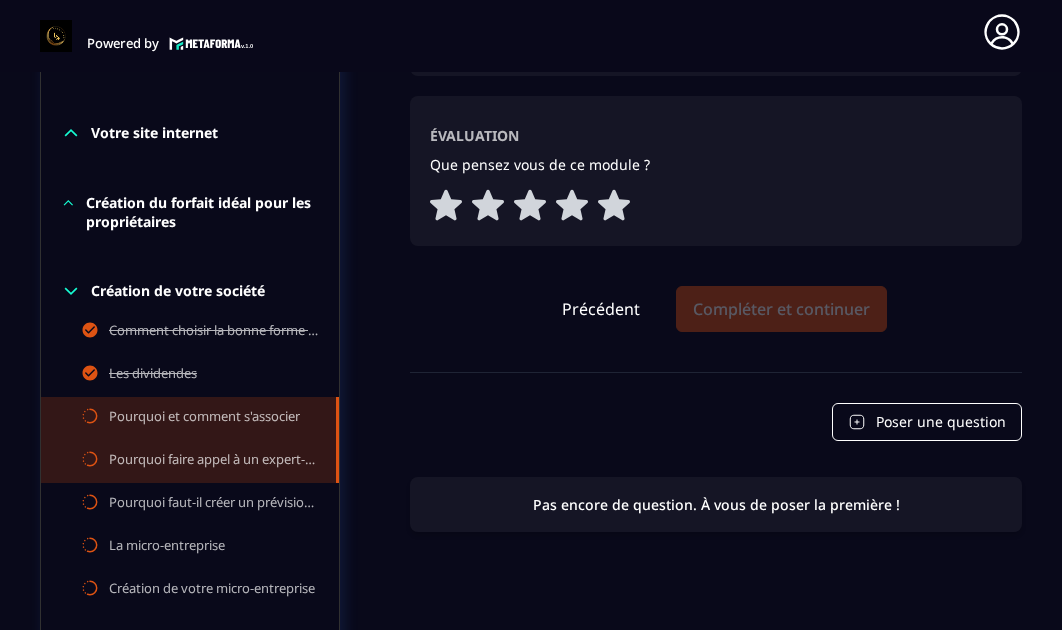 click on "Pourquoi faire appel à un expert-comptable" at bounding box center [212, 461] 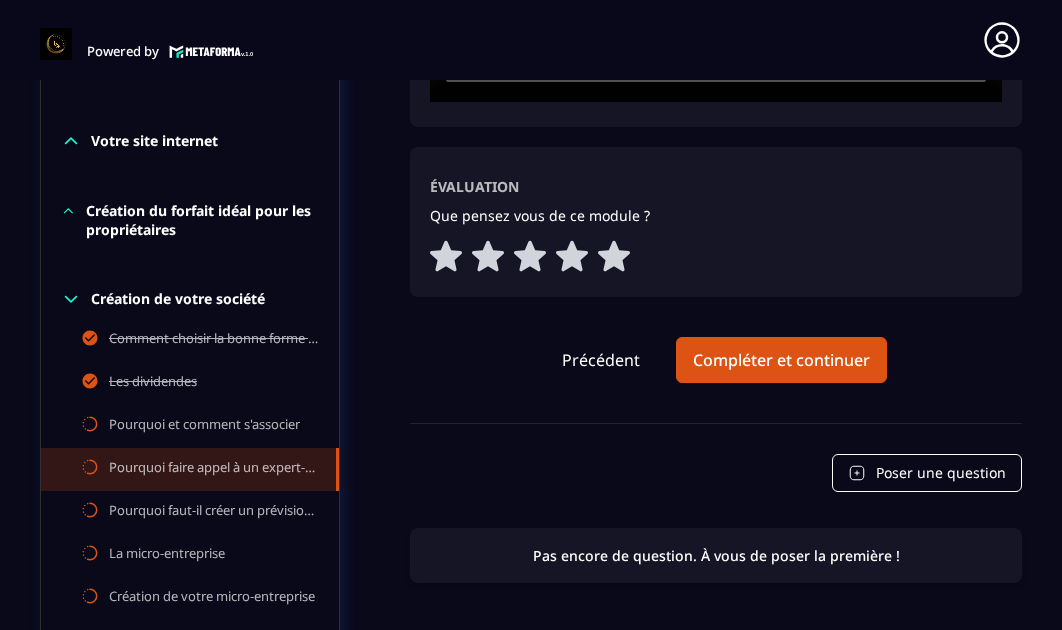 scroll, scrollTop: 8, scrollLeft: 0, axis: vertical 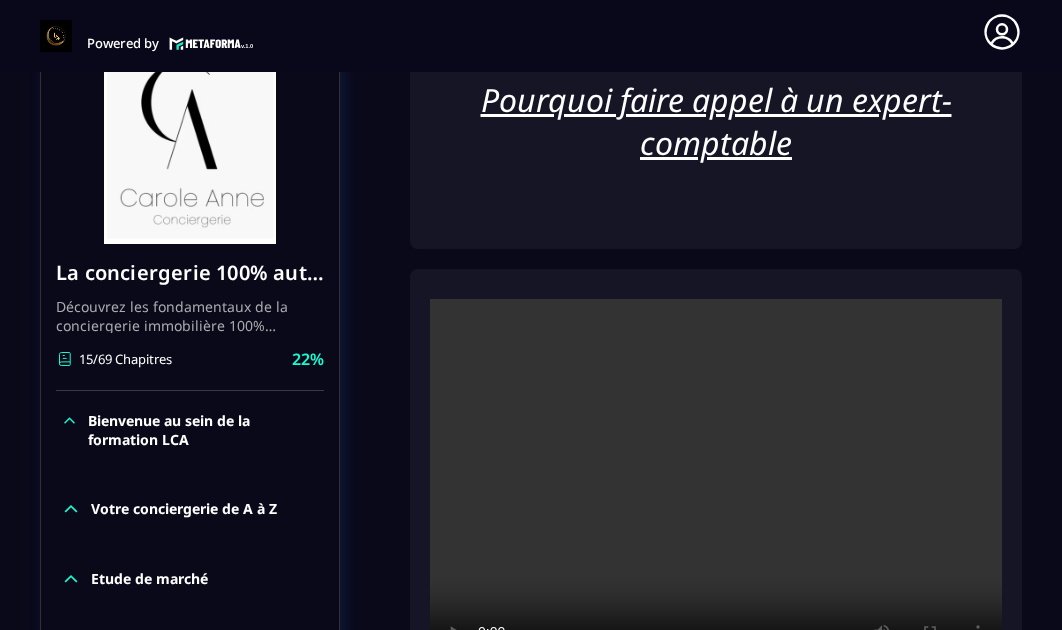 click at bounding box center [716, 489] 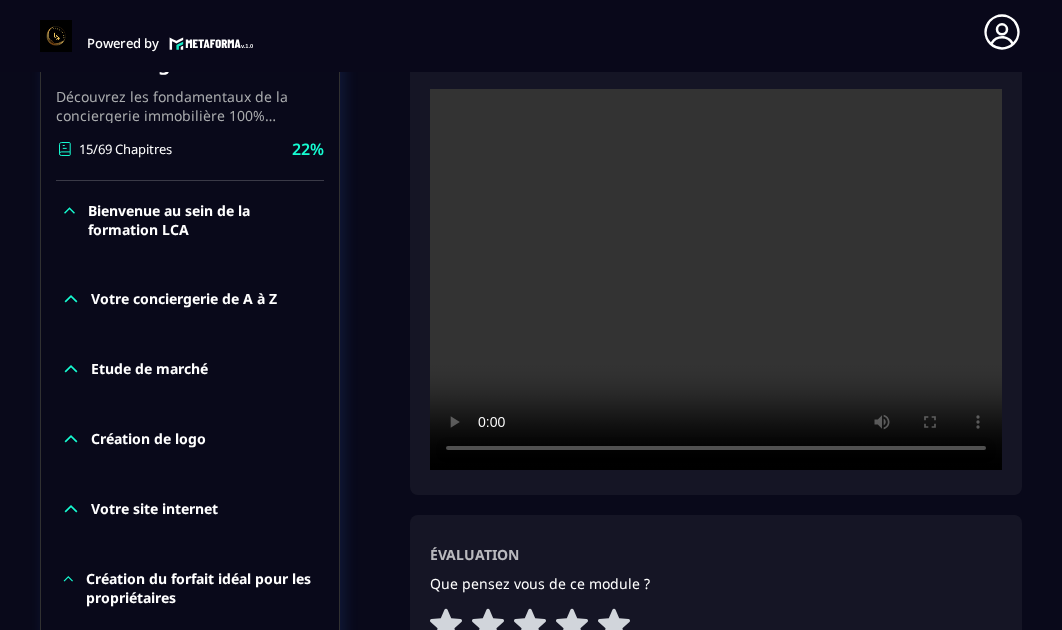 scroll, scrollTop: 480, scrollLeft: 0, axis: vertical 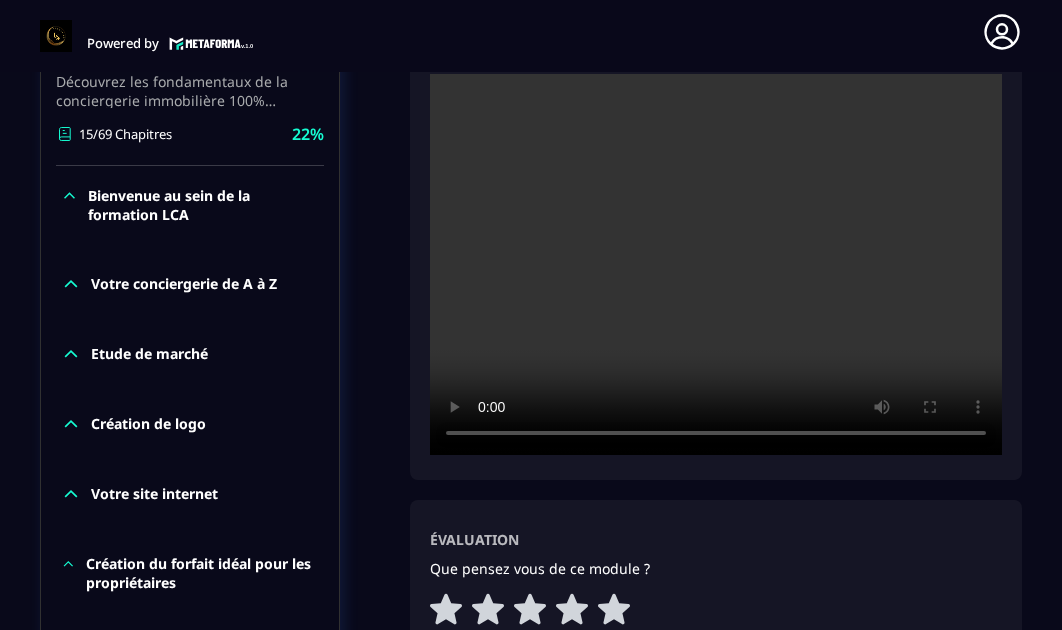 type 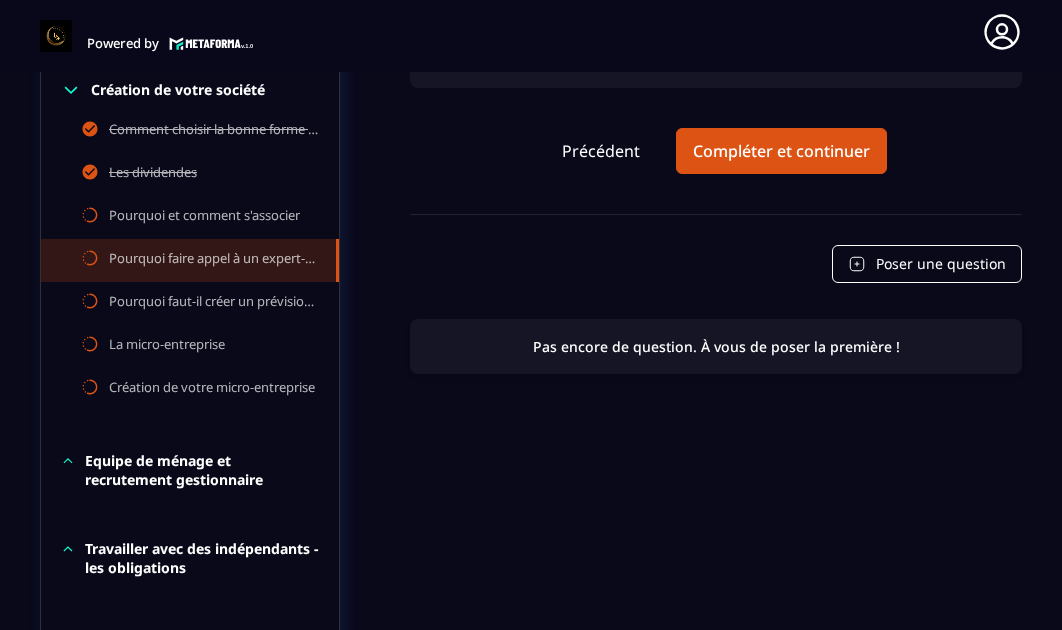 scroll, scrollTop: 995, scrollLeft: 0, axis: vertical 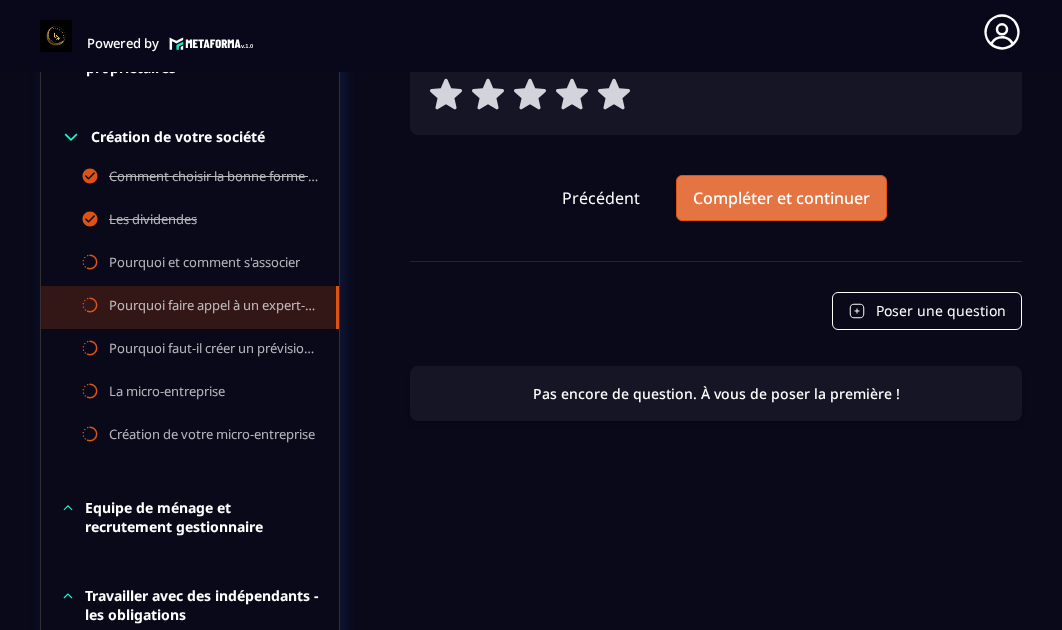 click on "Compléter et continuer" at bounding box center [781, 198] 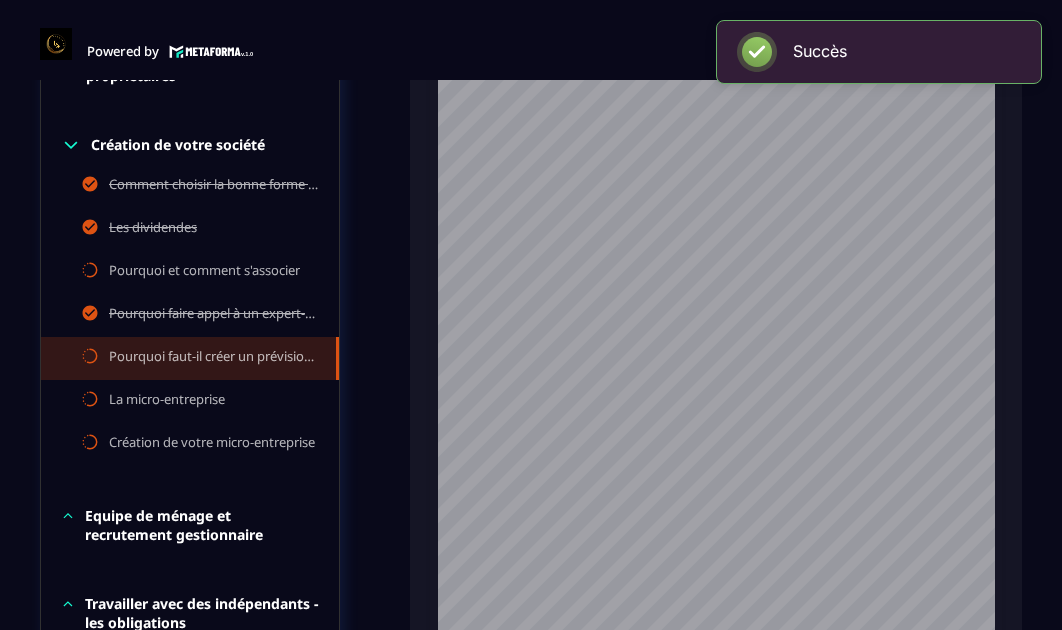 scroll, scrollTop: 8, scrollLeft: 0, axis: vertical 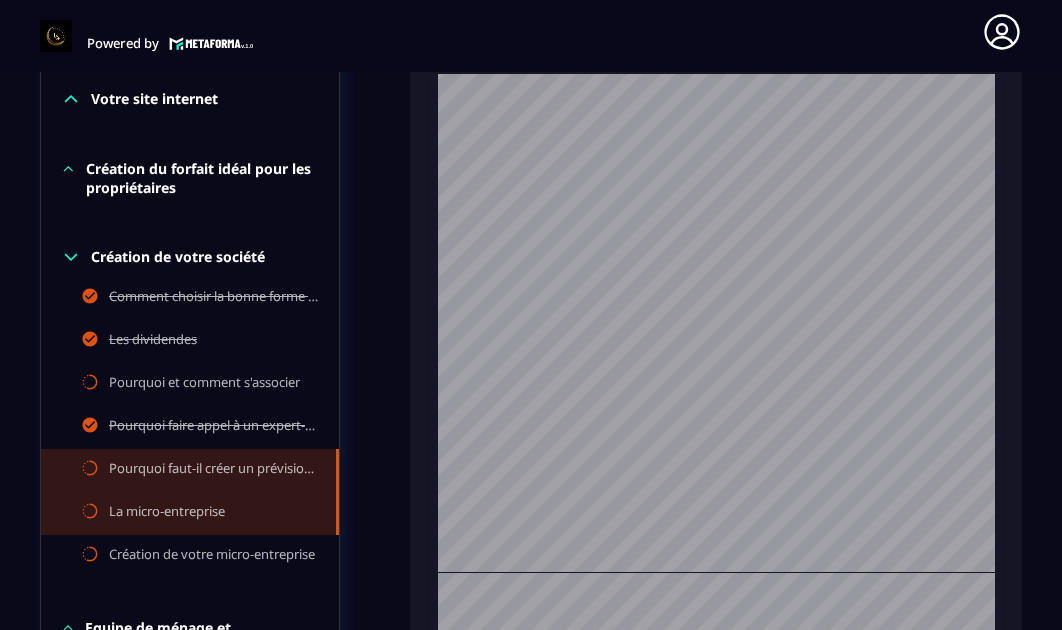 click on "La micro-entreprise" 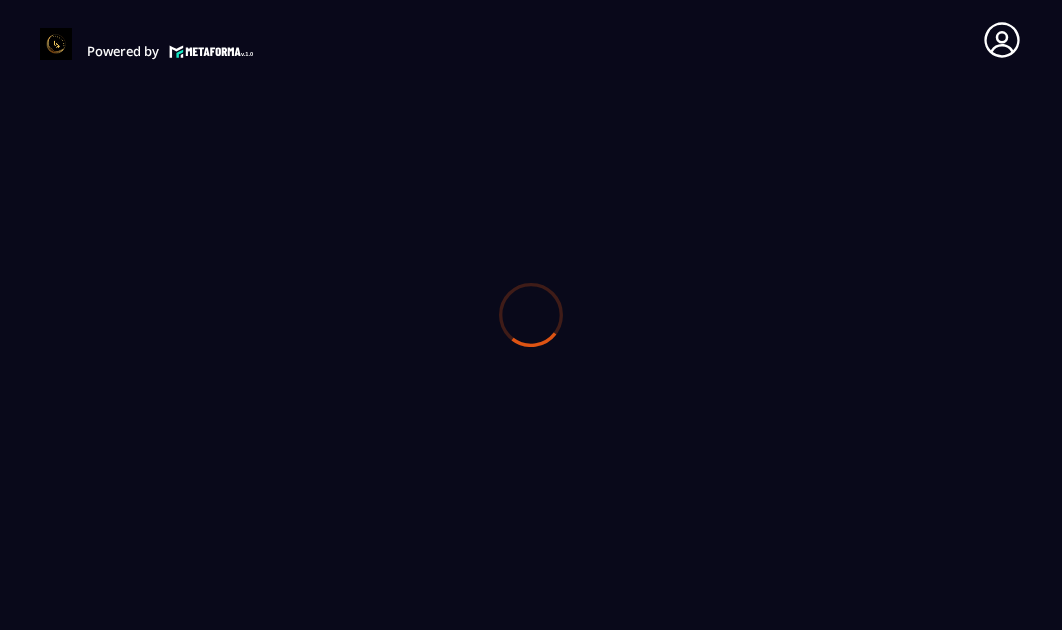scroll, scrollTop: 0, scrollLeft: 0, axis: both 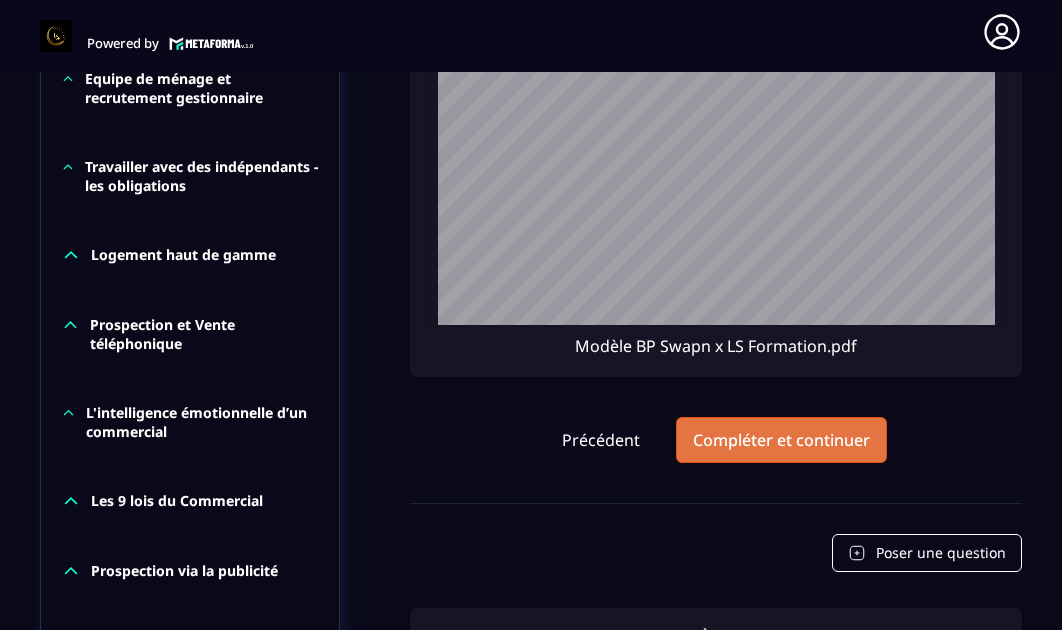 click on "Compléter et continuer" at bounding box center (781, 440) 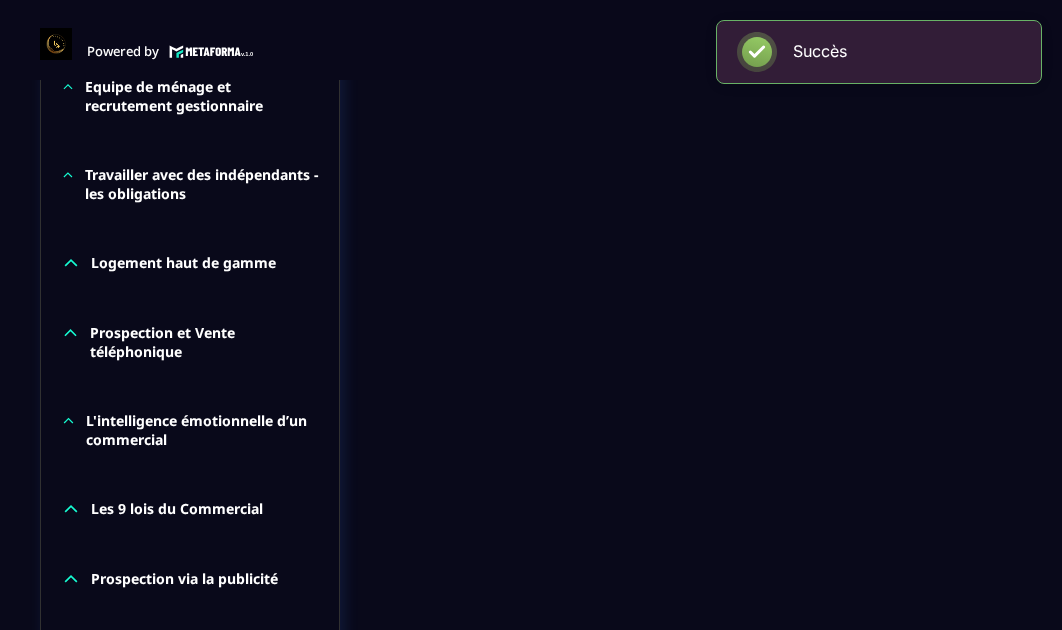 scroll, scrollTop: 8, scrollLeft: 0, axis: vertical 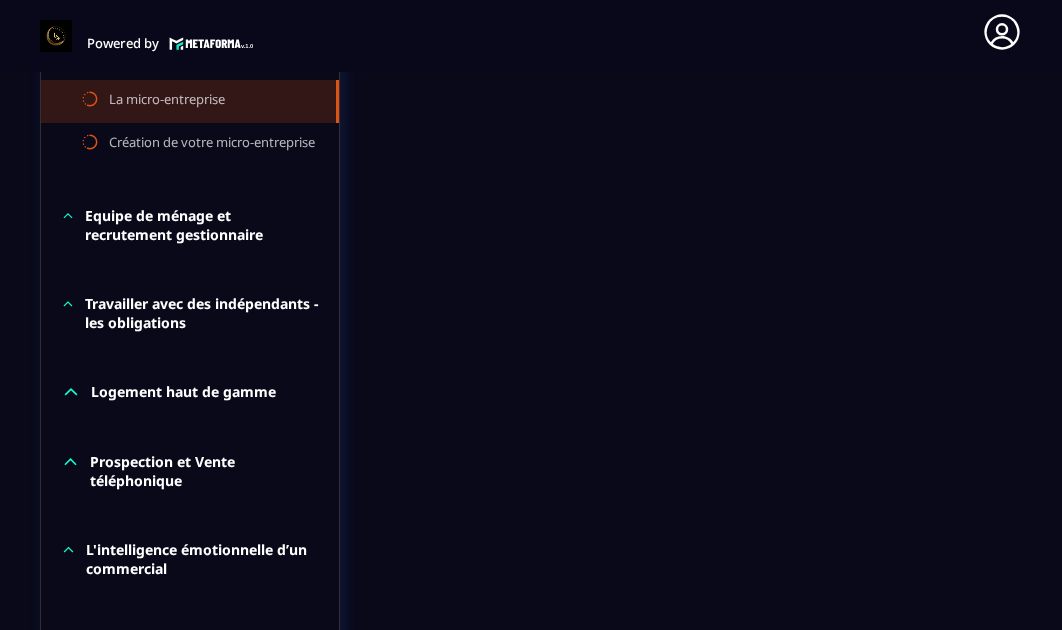 click 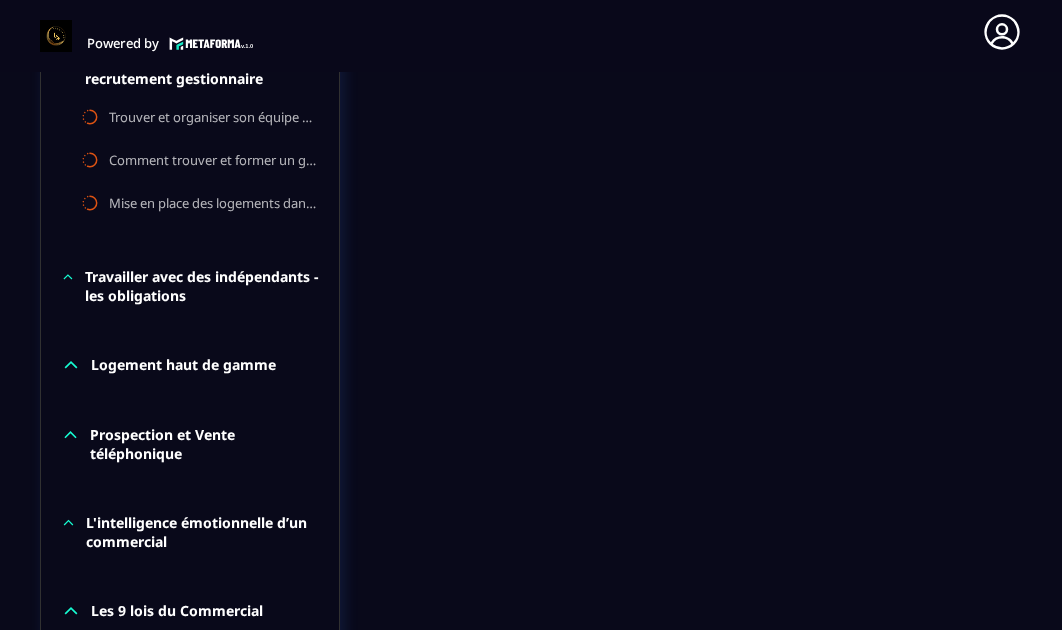 scroll, scrollTop: 1453, scrollLeft: 0, axis: vertical 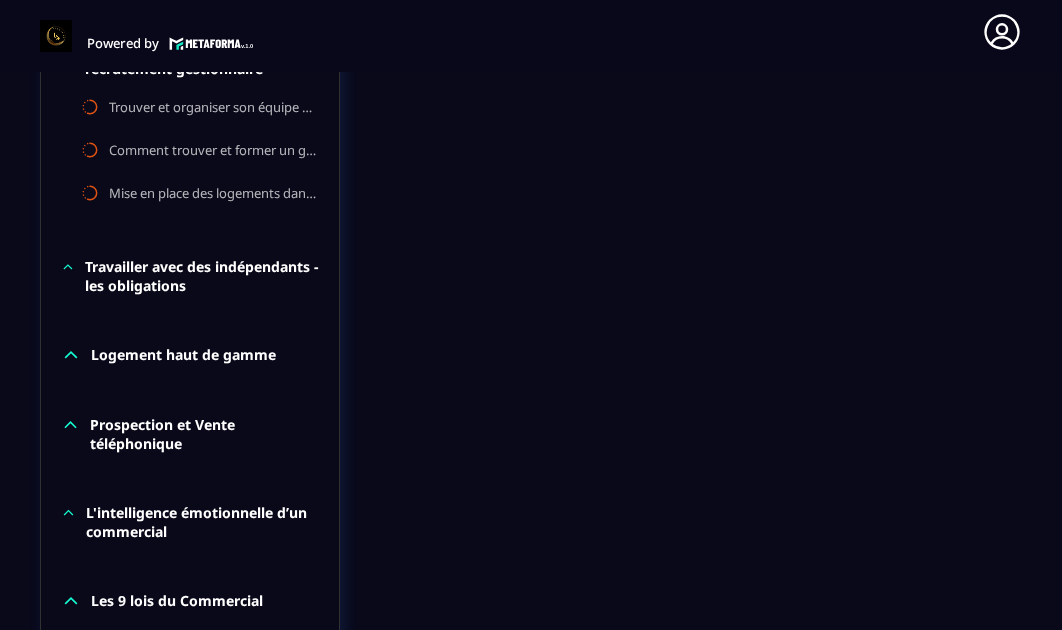 click 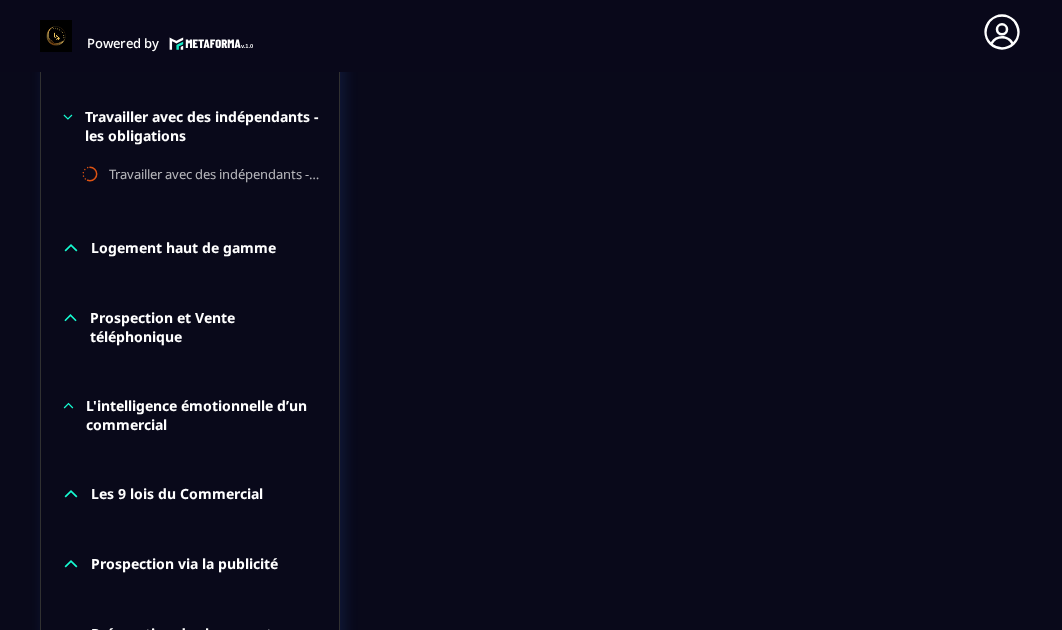 scroll, scrollTop: 1615, scrollLeft: 0, axis: vertical 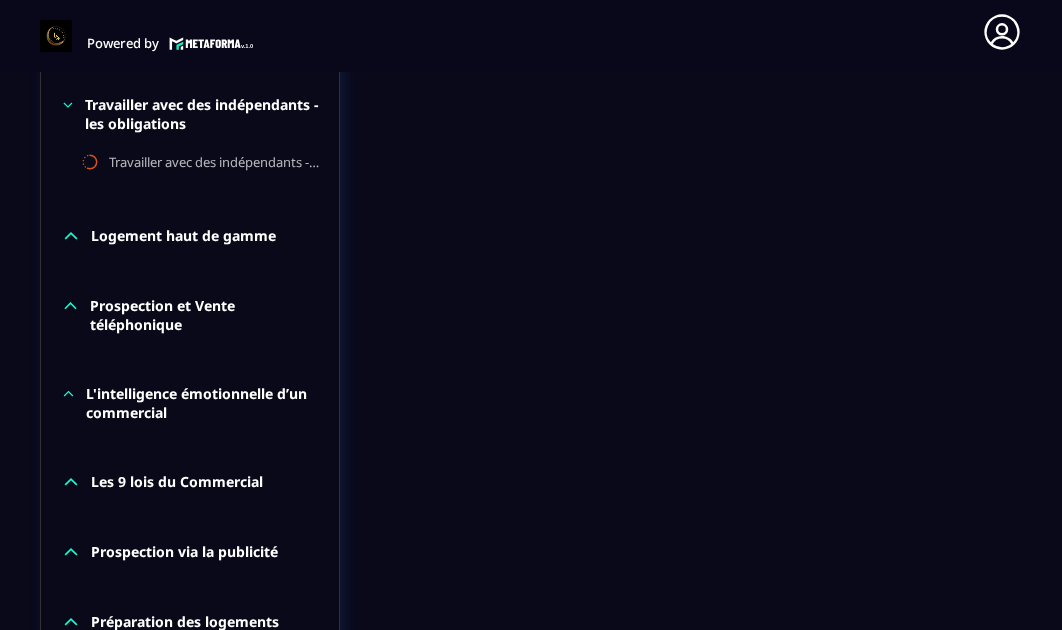 click 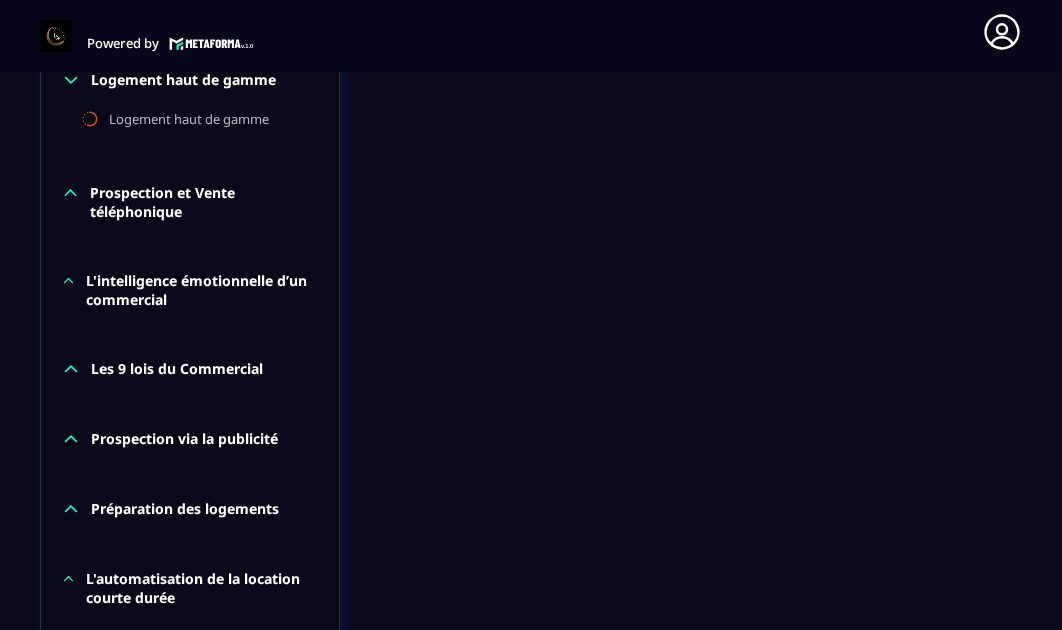 scroll, scrollTop: 1802, scrollLeft: 0, axis: vertical 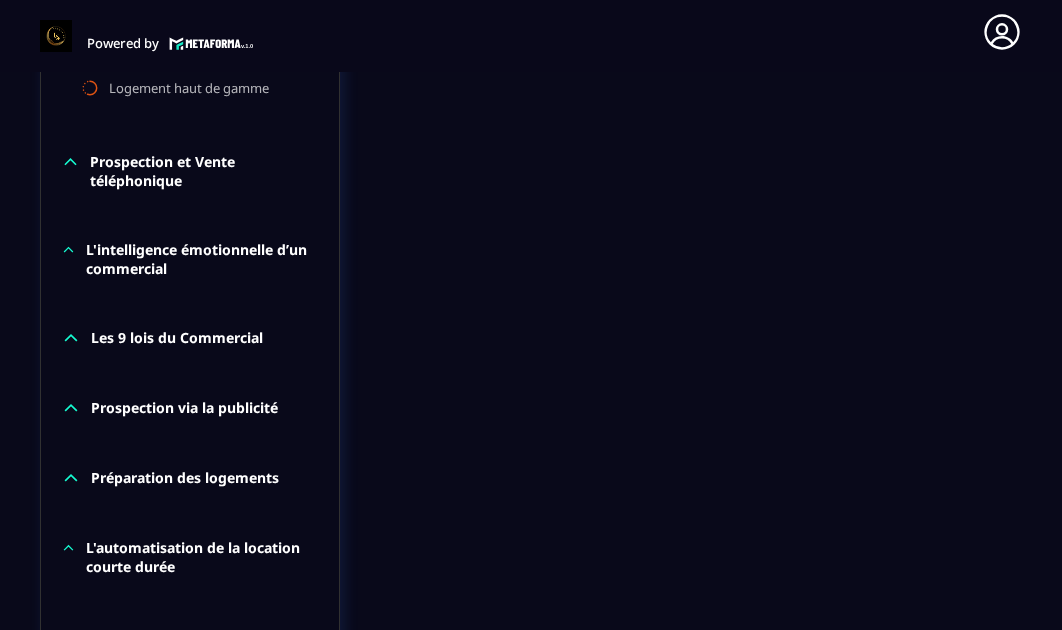 click 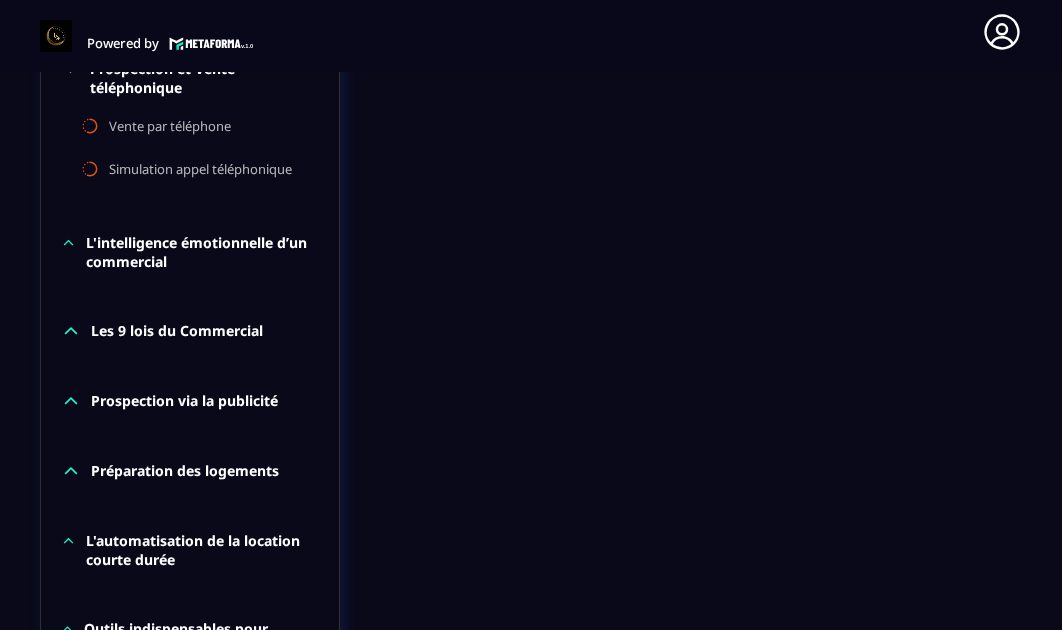 click on "L'intelligence émotionnelle d’un commercial" at bounding box center (190, 252) 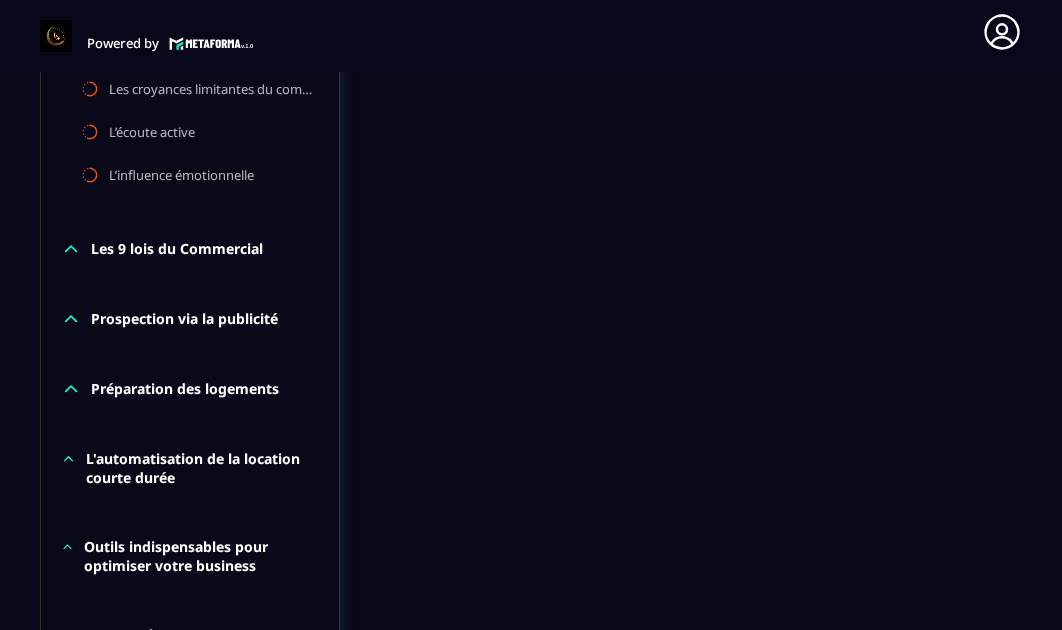 scroll, scrollTop: 2113, scrollLeft: 0, axis: vertical 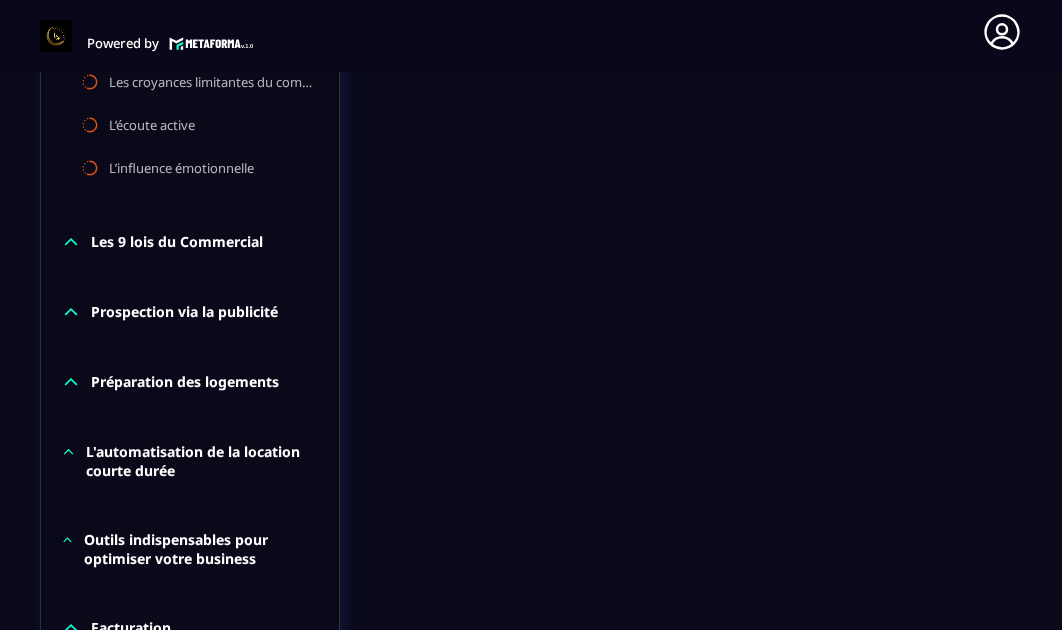 click 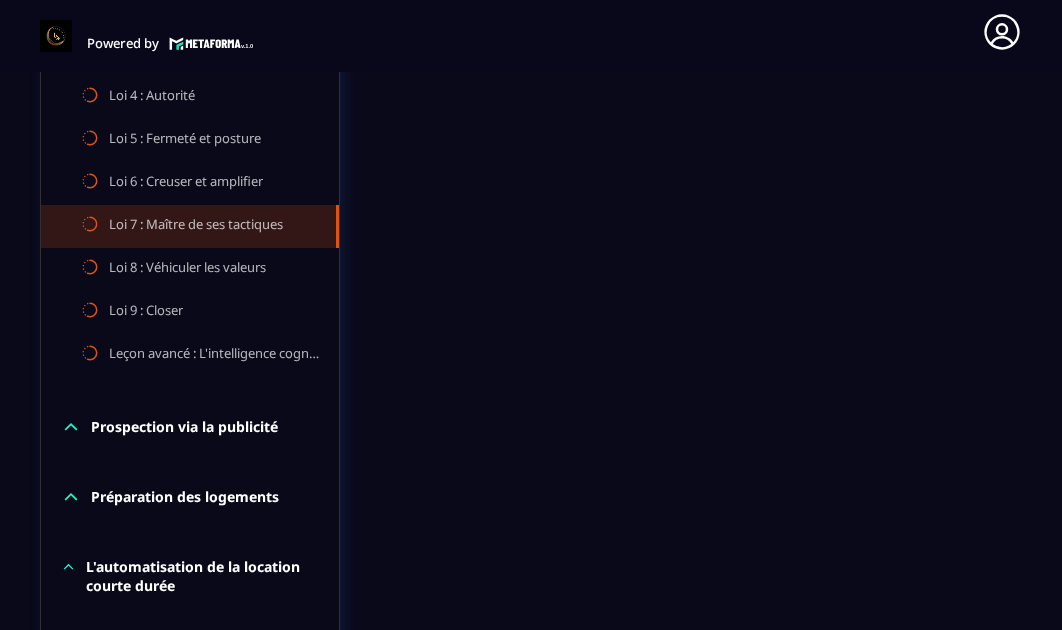 scroll, scrollTop: 2432, scrollLeft: 0, axis: vertical 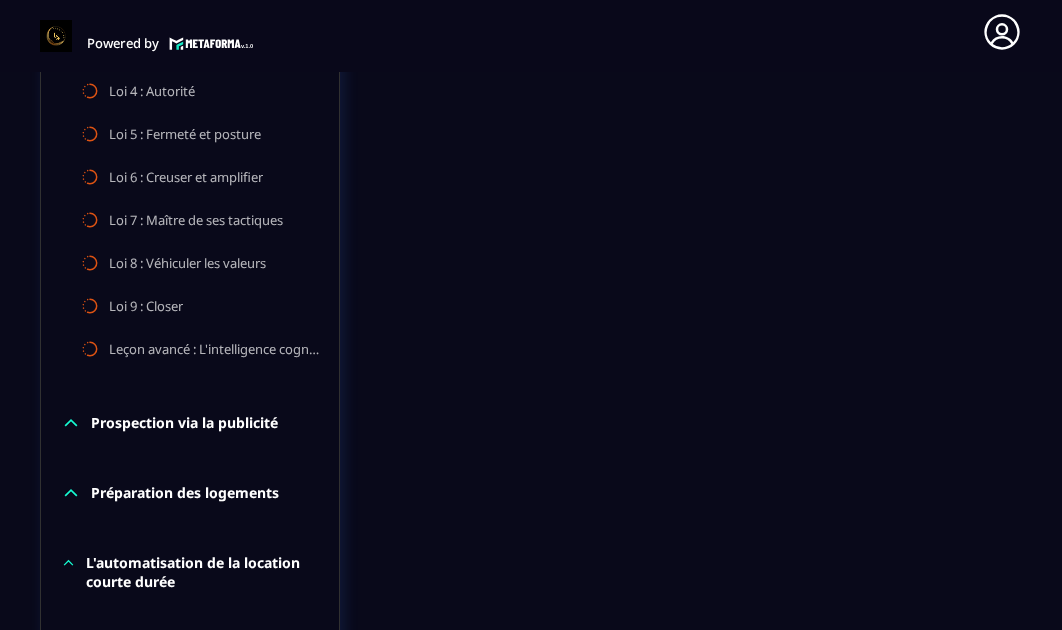 click 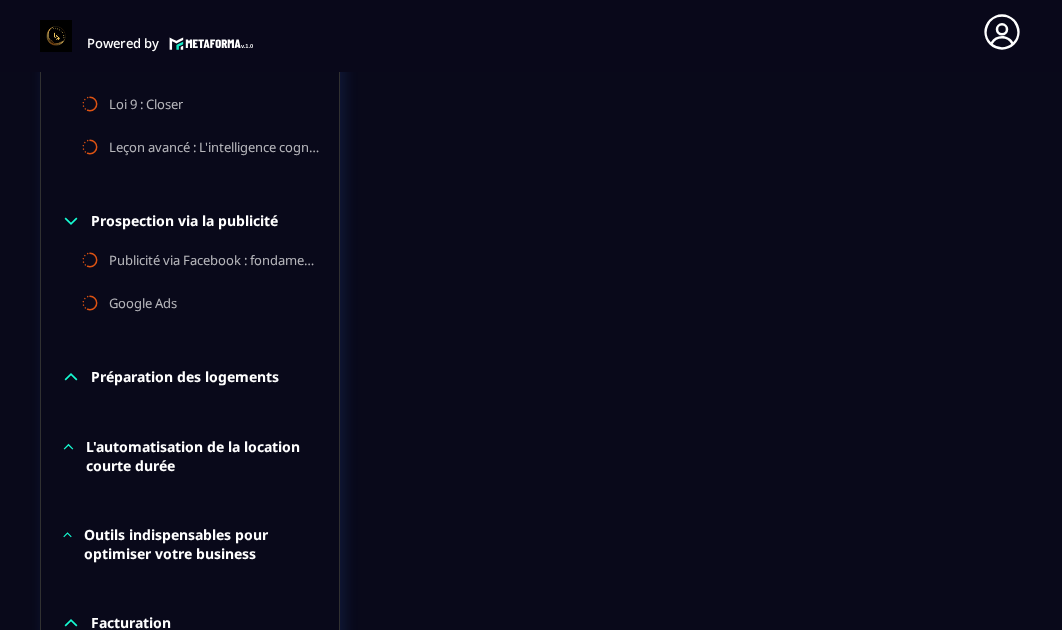 click 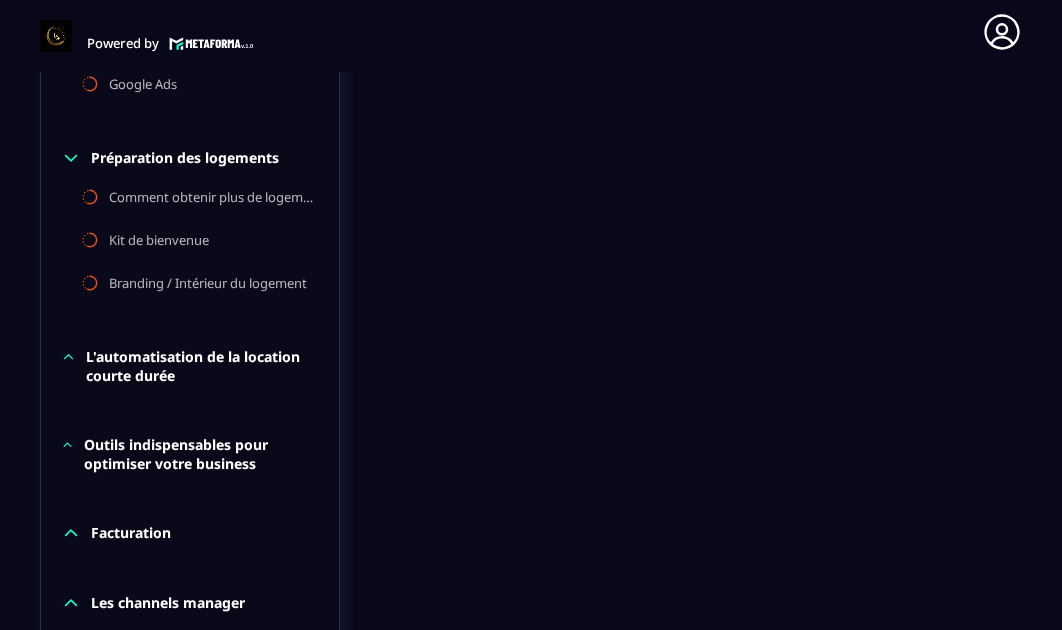 scroll, scrollTop: 2868, scrollLeft: 0, axis: vertical 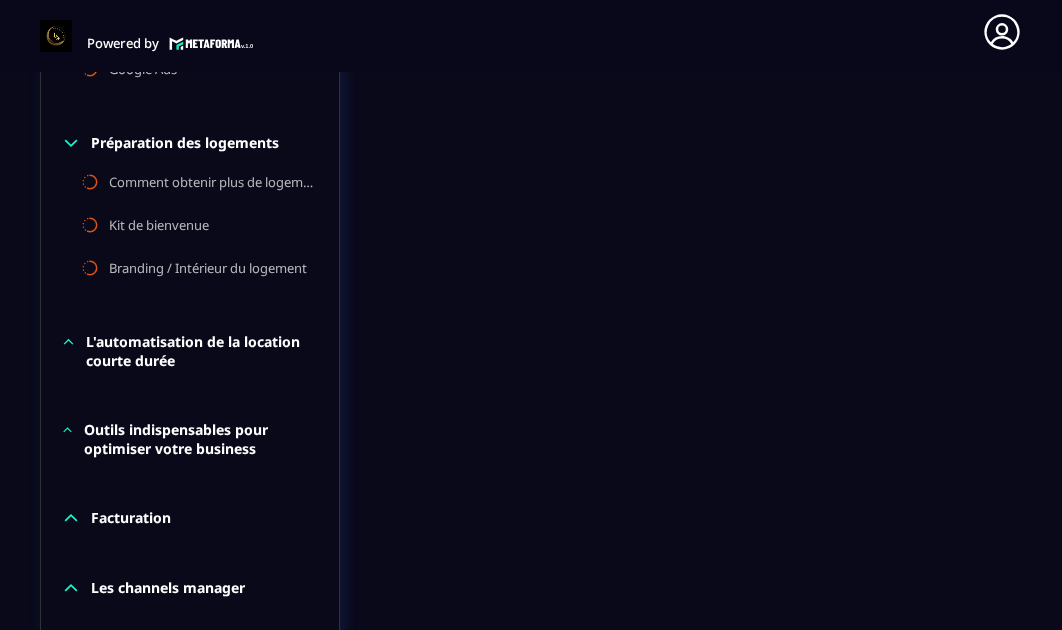 click 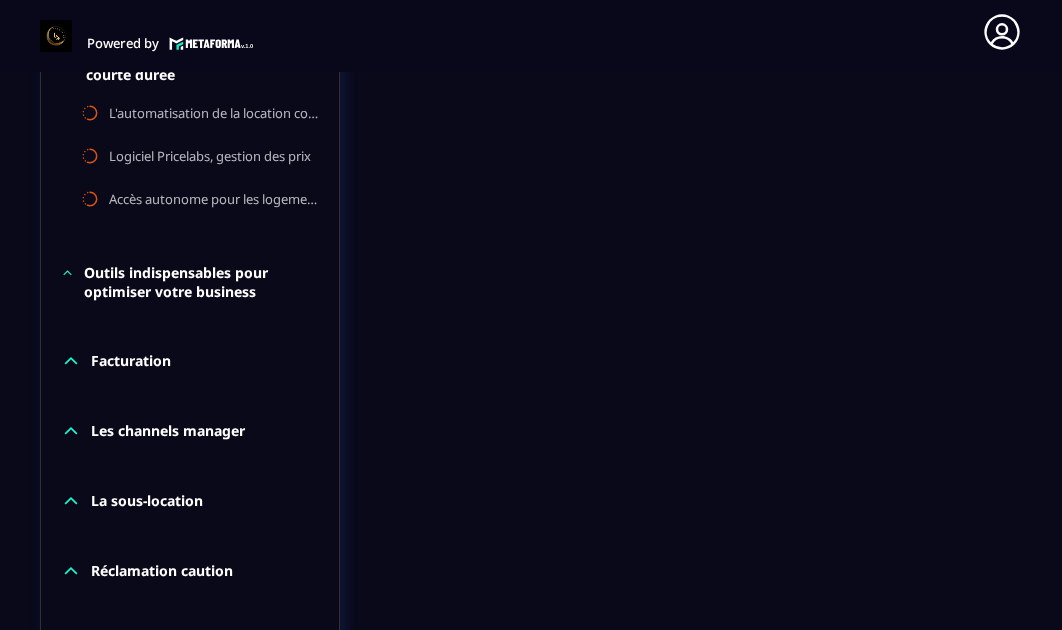 scroll, scrollTop: 3212, scrollLeft: 0, axis: vertical 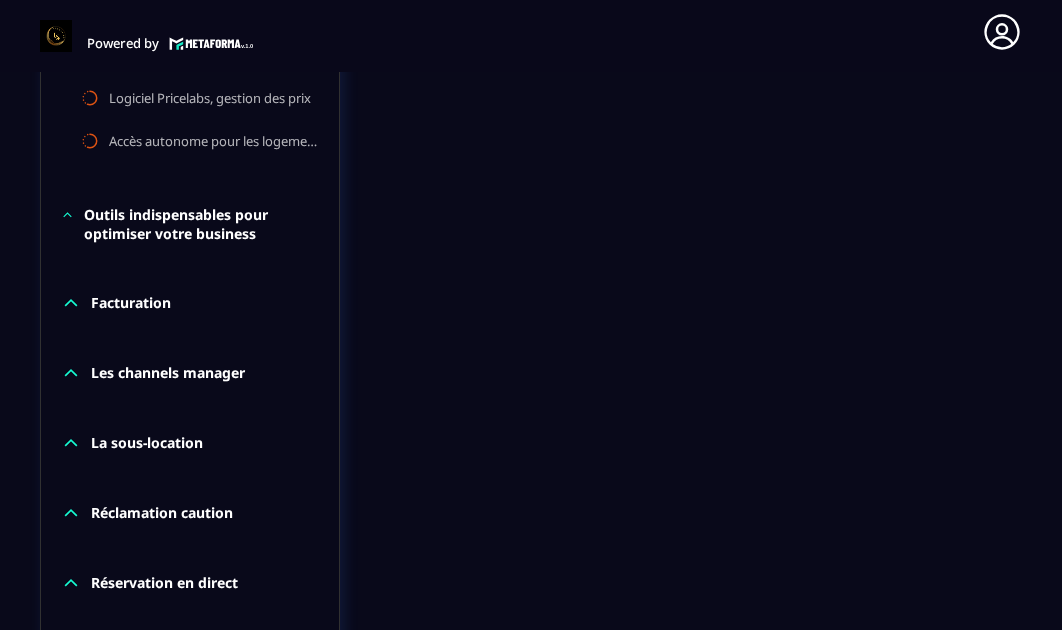click 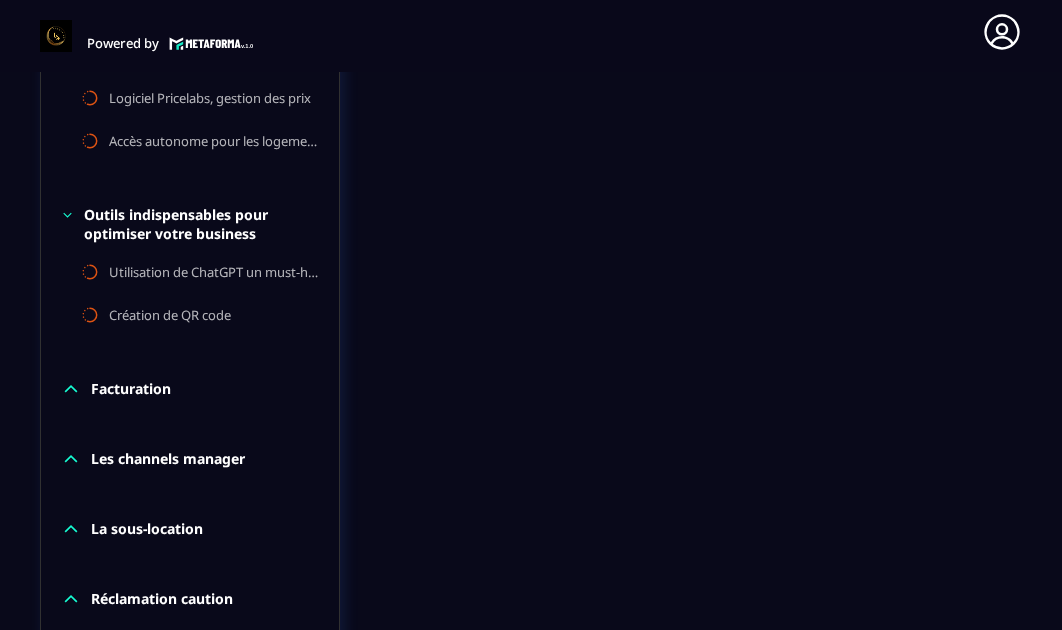 click 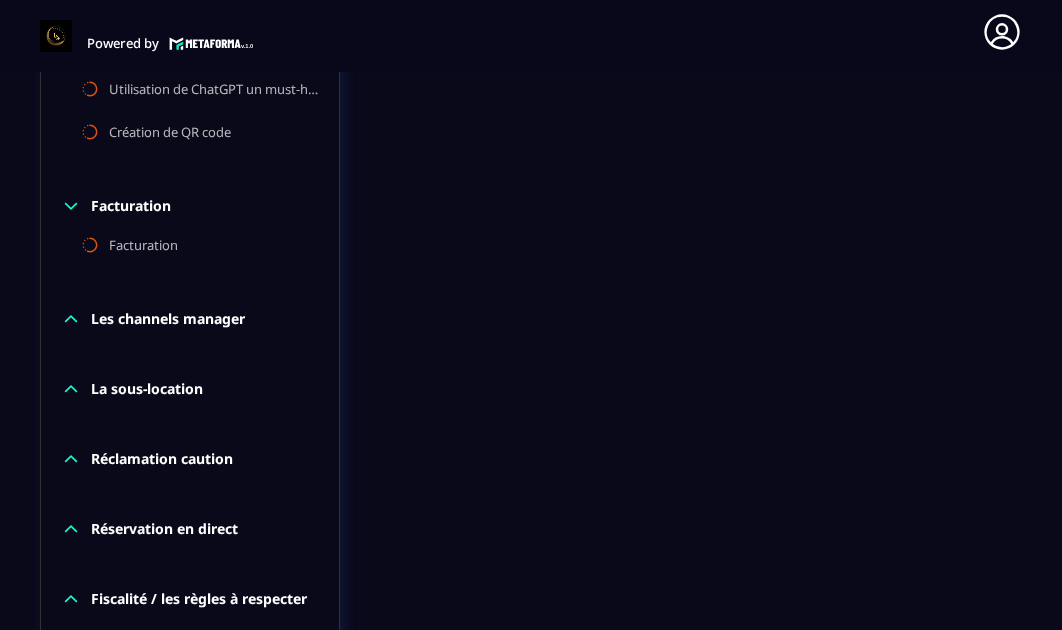 scroll, scrollTop: 3402, scrollLeft: 0, axis: vertical 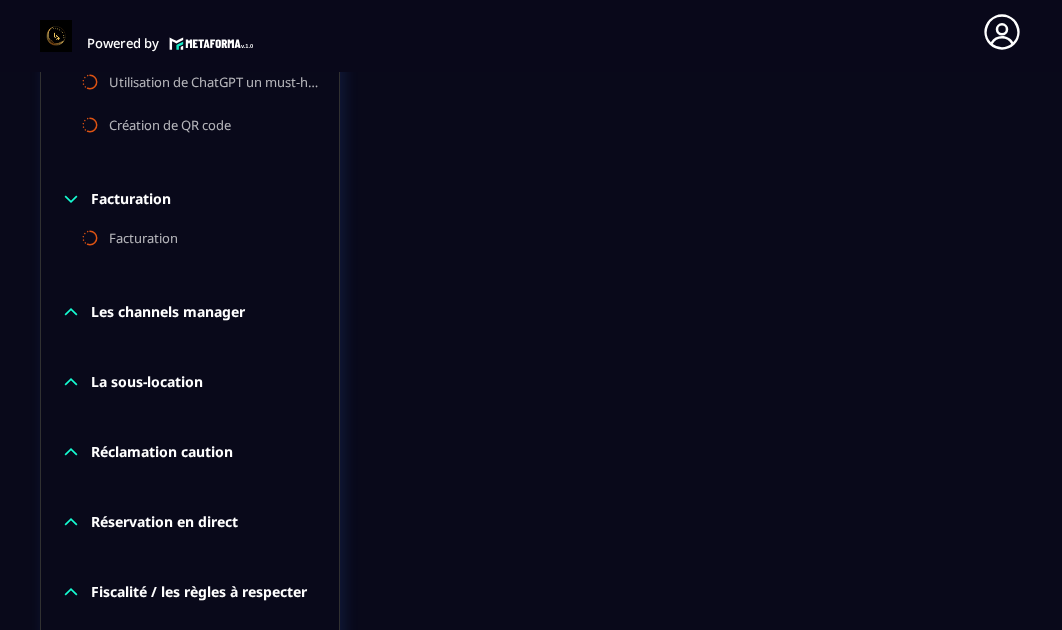 click 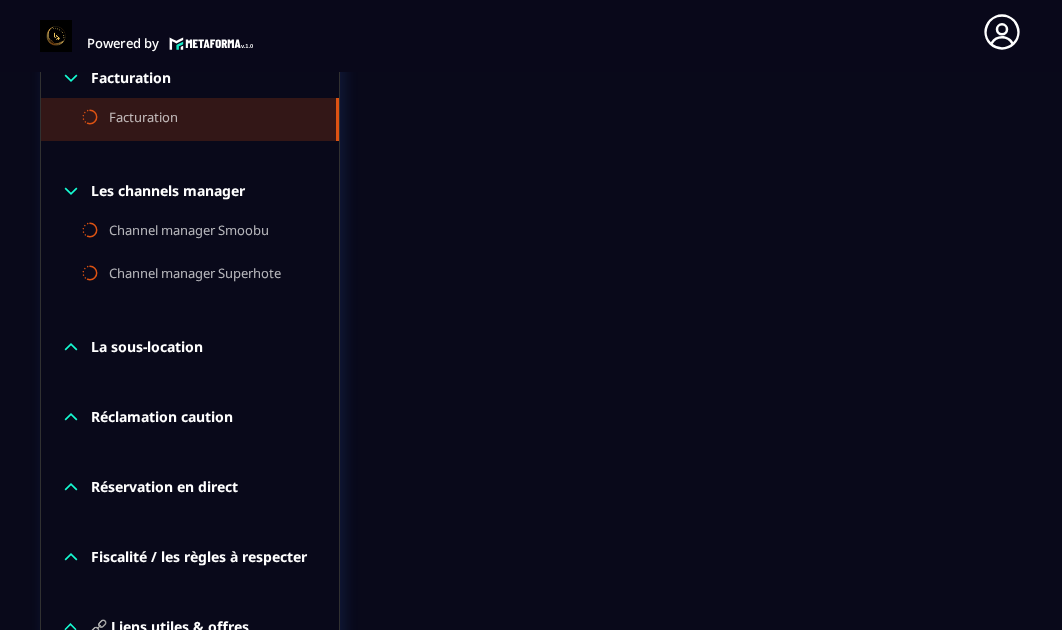 scroll, scrollTop: 3540, scrollLeft: 0, axis: vertical 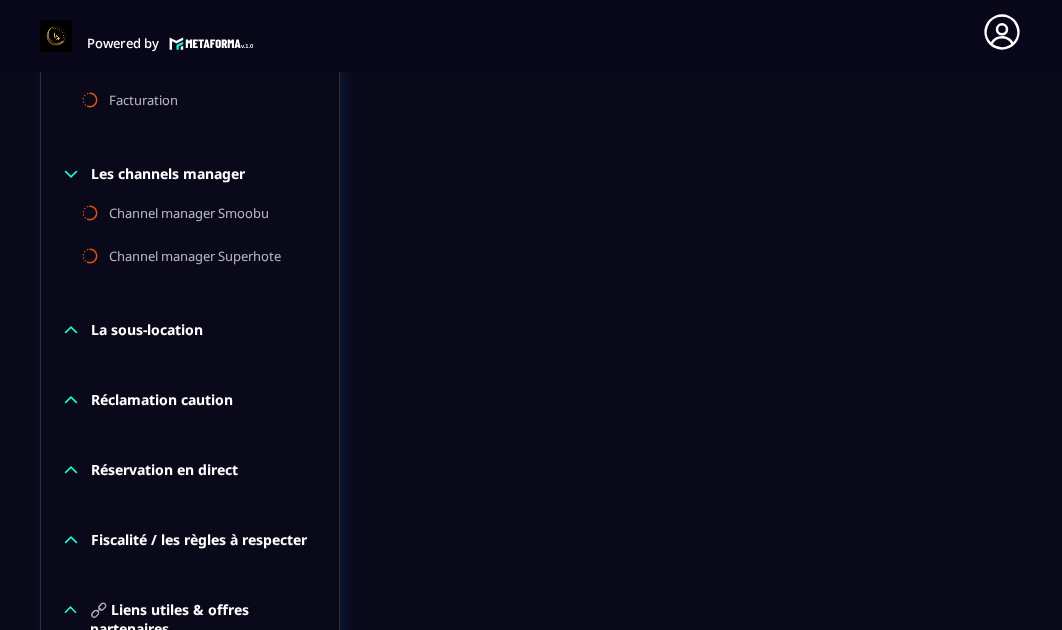 click 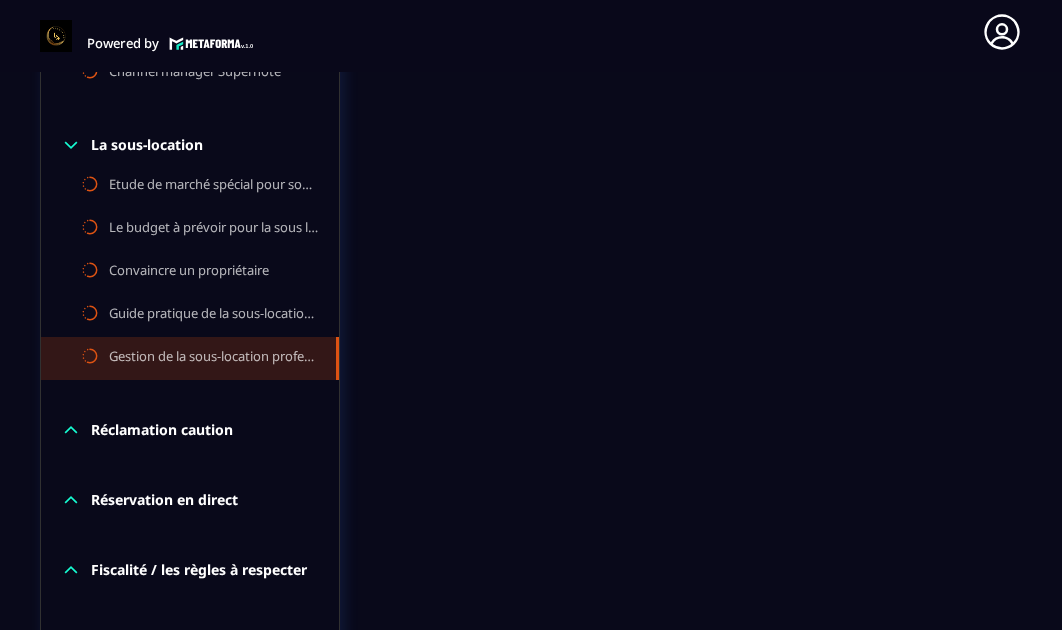 scroll, scrollTop: 3727, scrollLeft: 0, axis: vertical 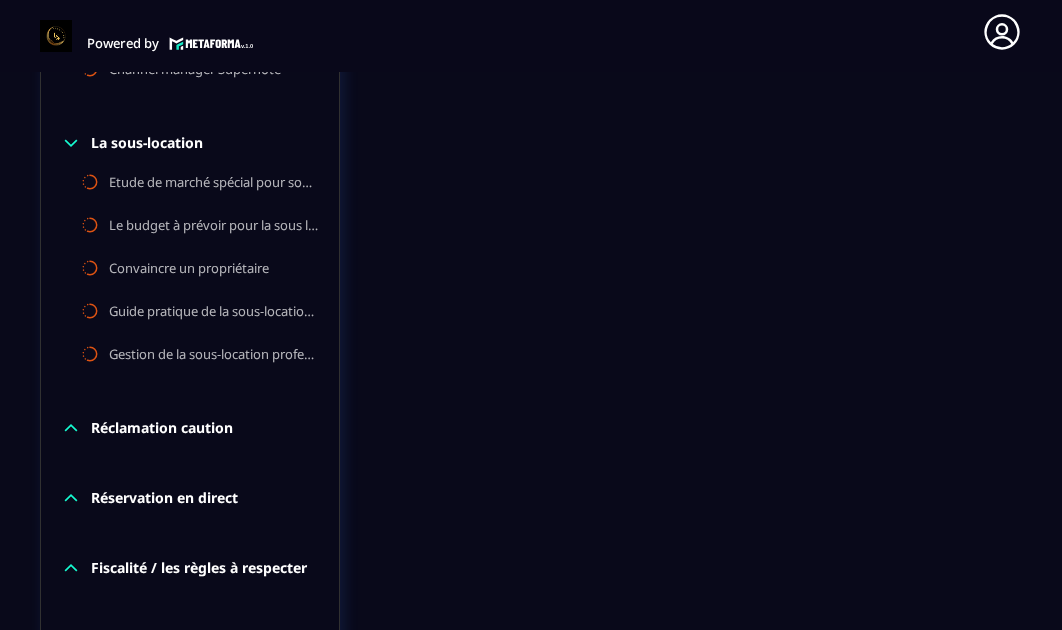 click 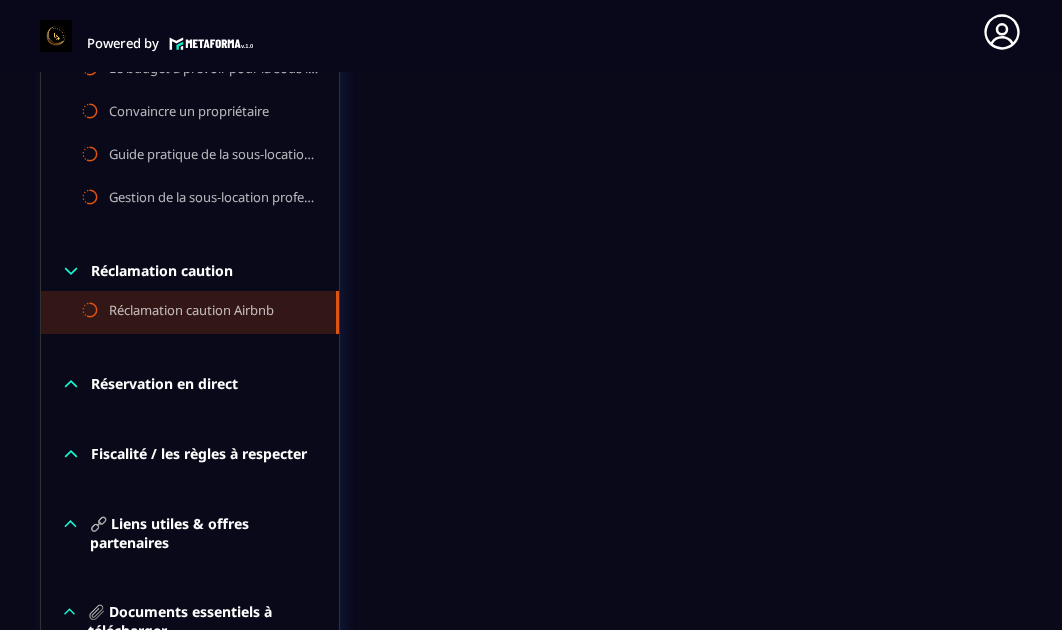 scroll, scrollTop: 3922, scrollLeft: 0, axis: vertical 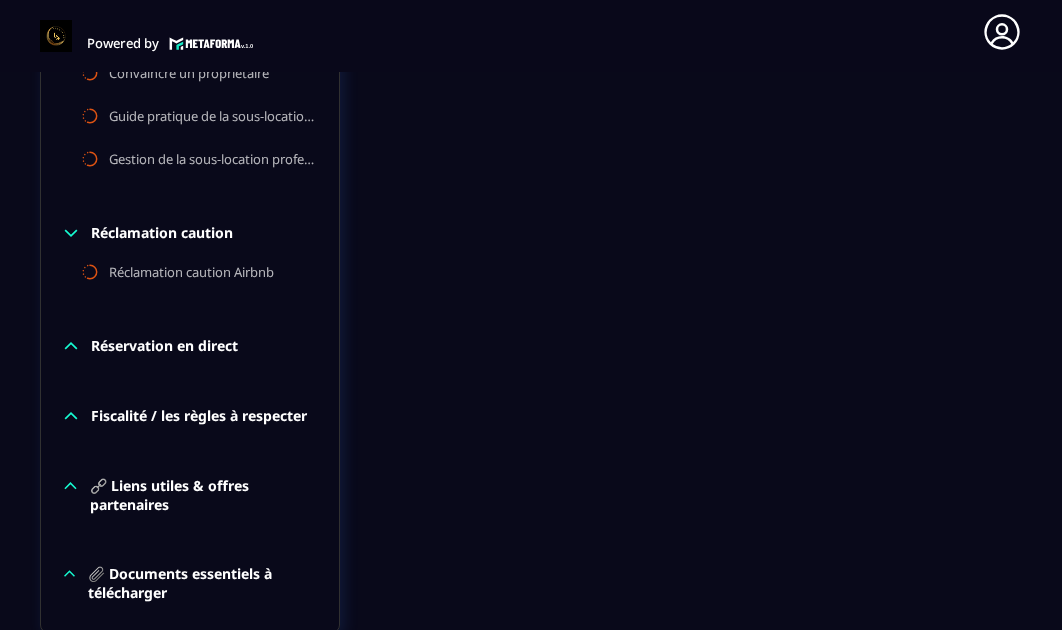 click 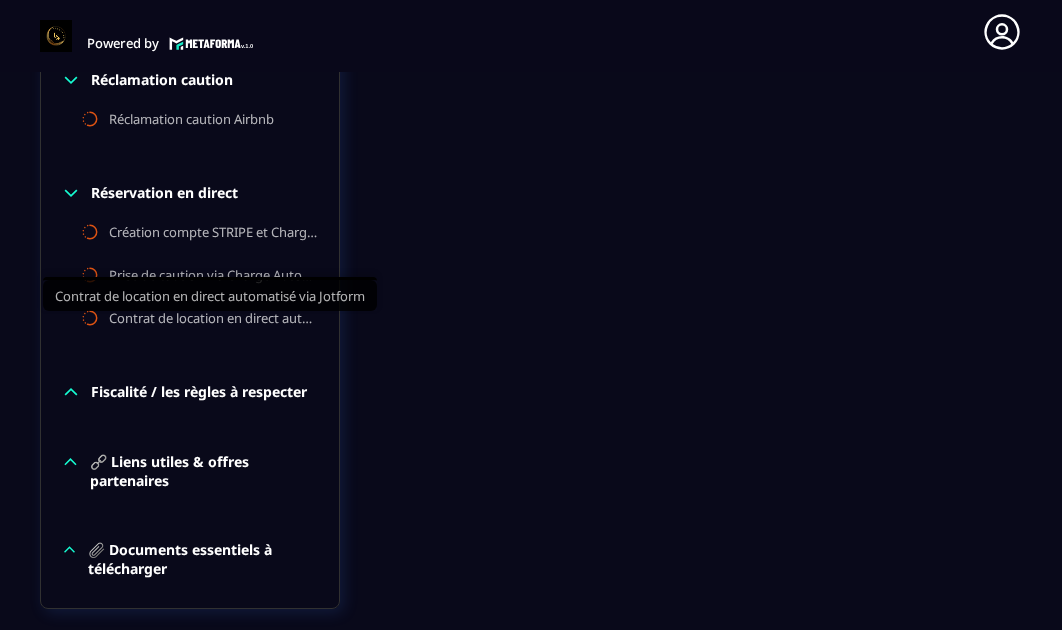 scroll, scrollTop: 4079, scrollLeft: 0, axis: vertical 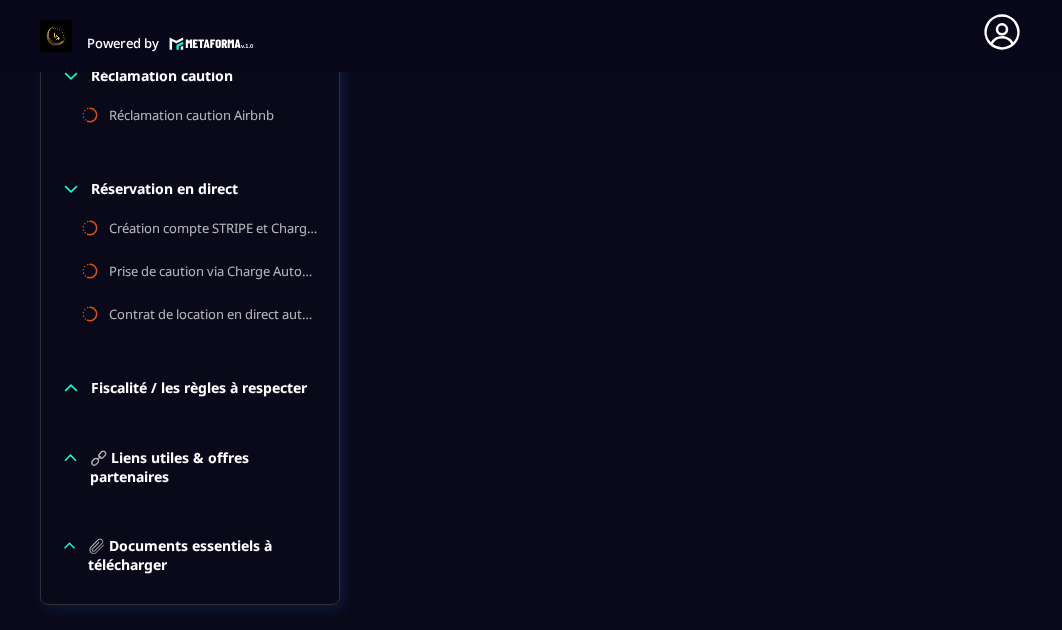 click 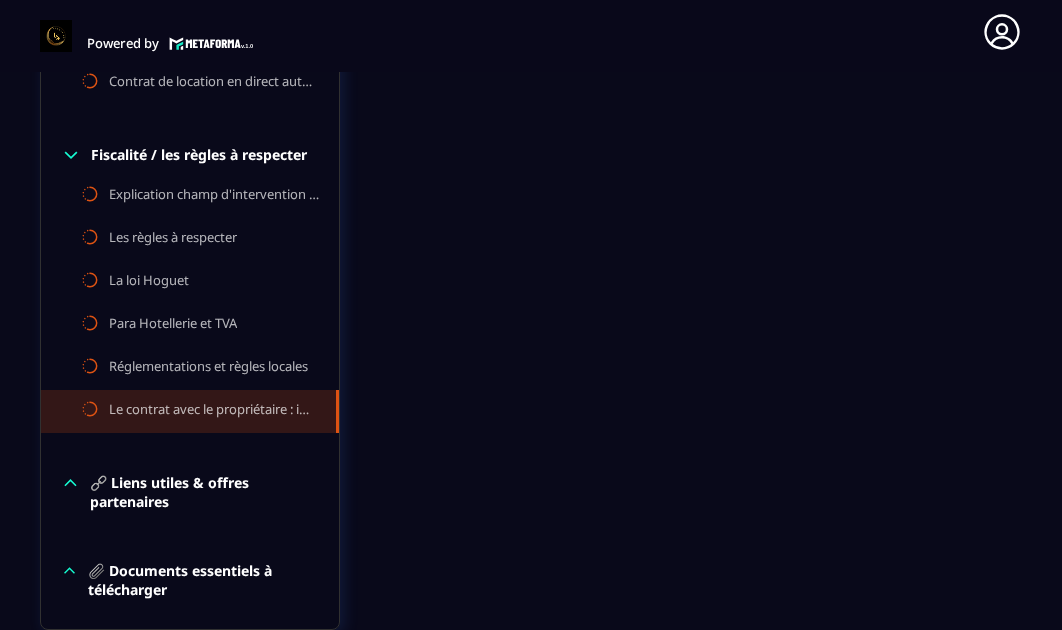 scroll, scrollTop: 4349, scrollLeft: 0, axis: vertical 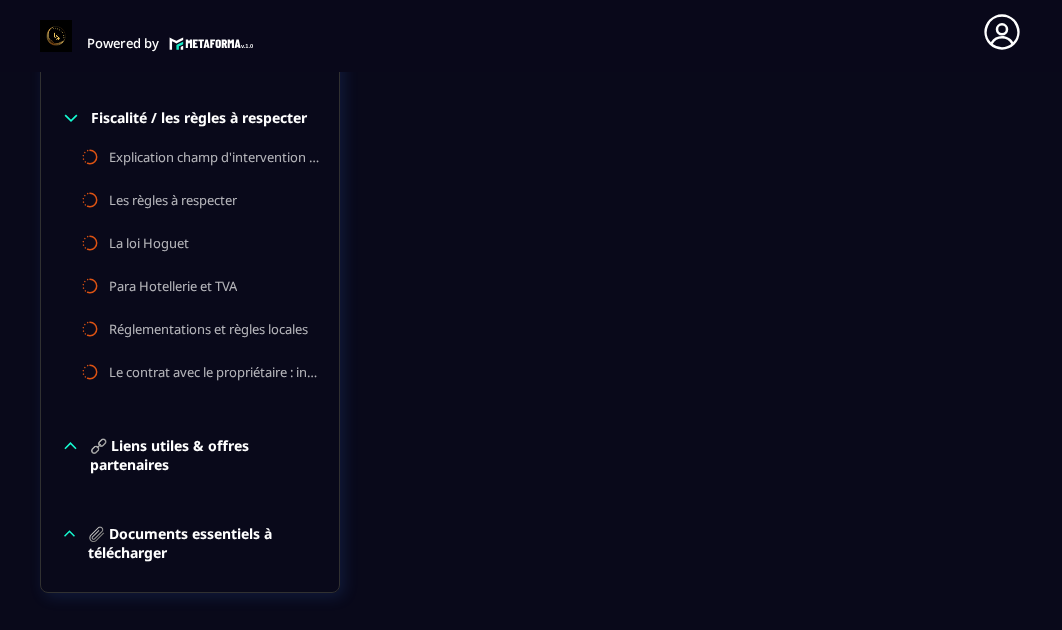 click 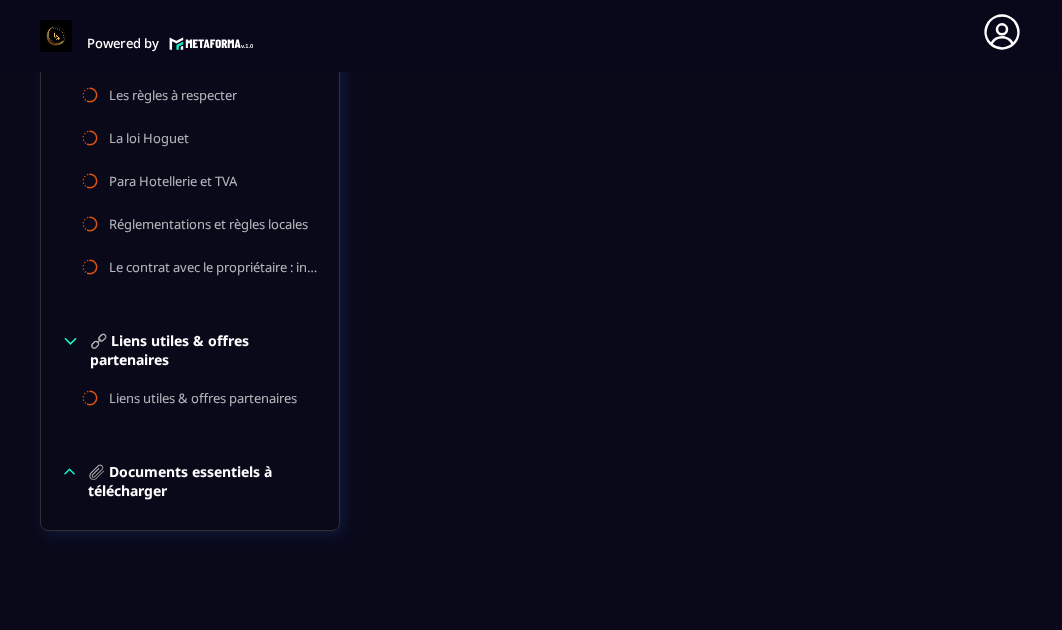 scroll, scrollTop: 4465, scrollLeft: 0, axis: vertical 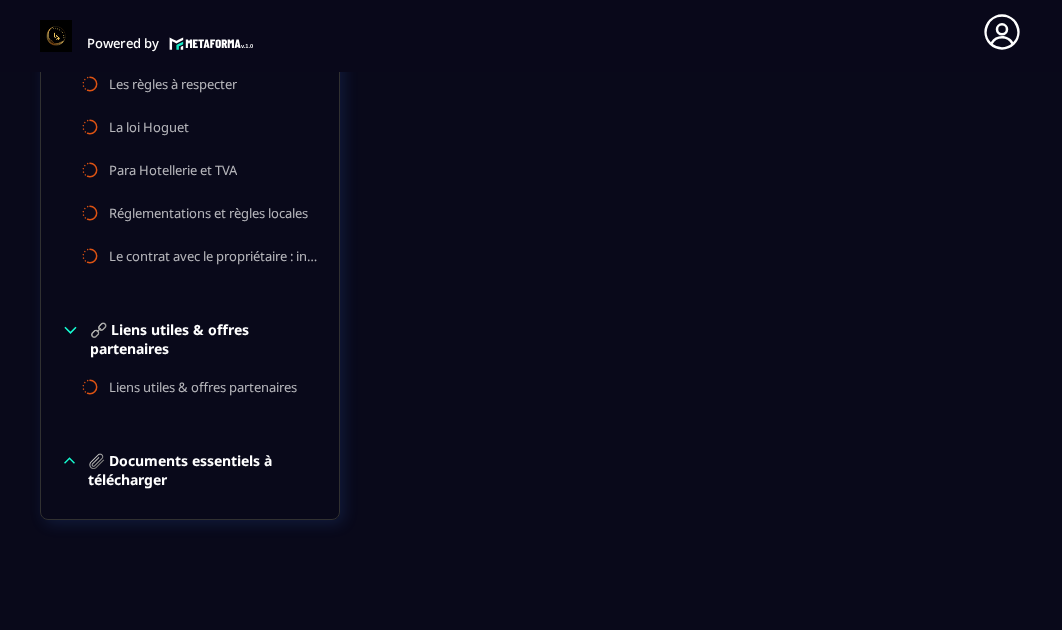 click on "📎 Documents essentiels à télécharger" at bounding box center (190, 470) 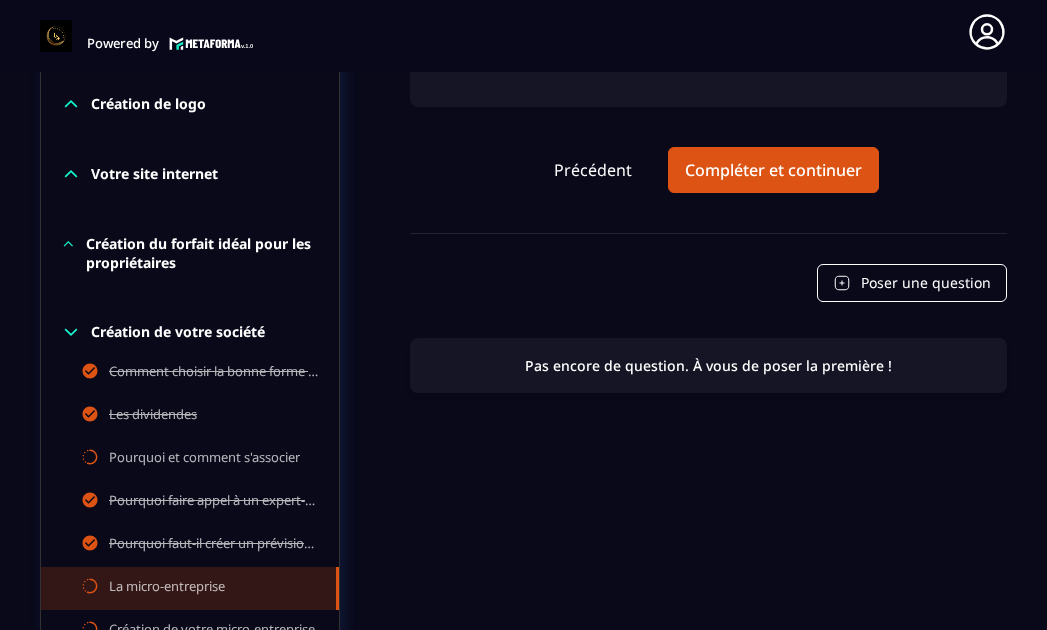 scroll, scrollTop: 792, scrollLeft: 0, axis: vertical 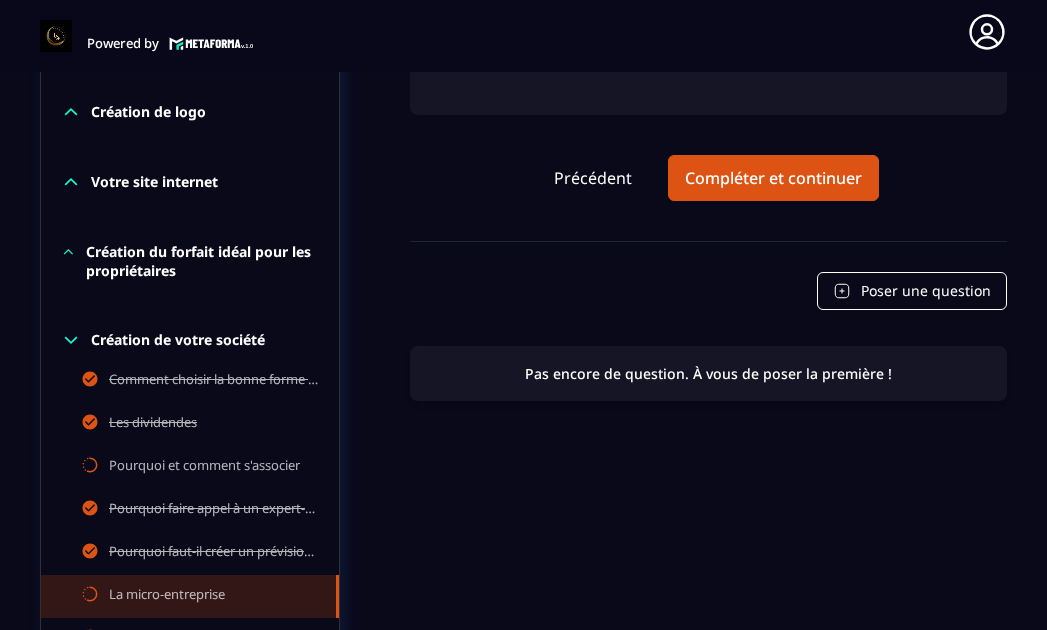 click 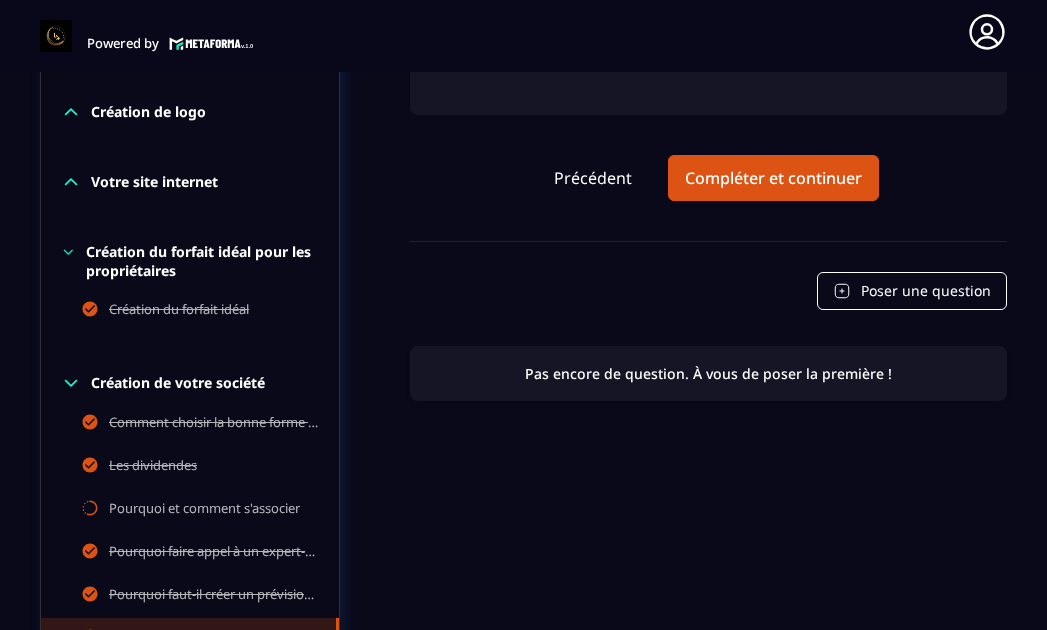click 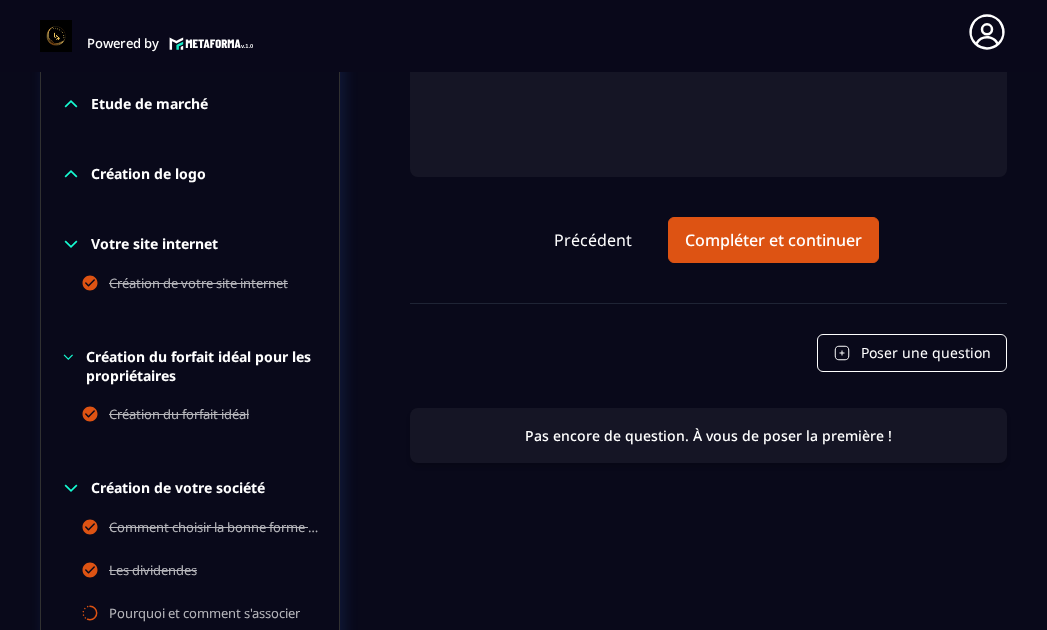 scroll, scrollTop: 709, scrollLeft: 0, axis: vertical 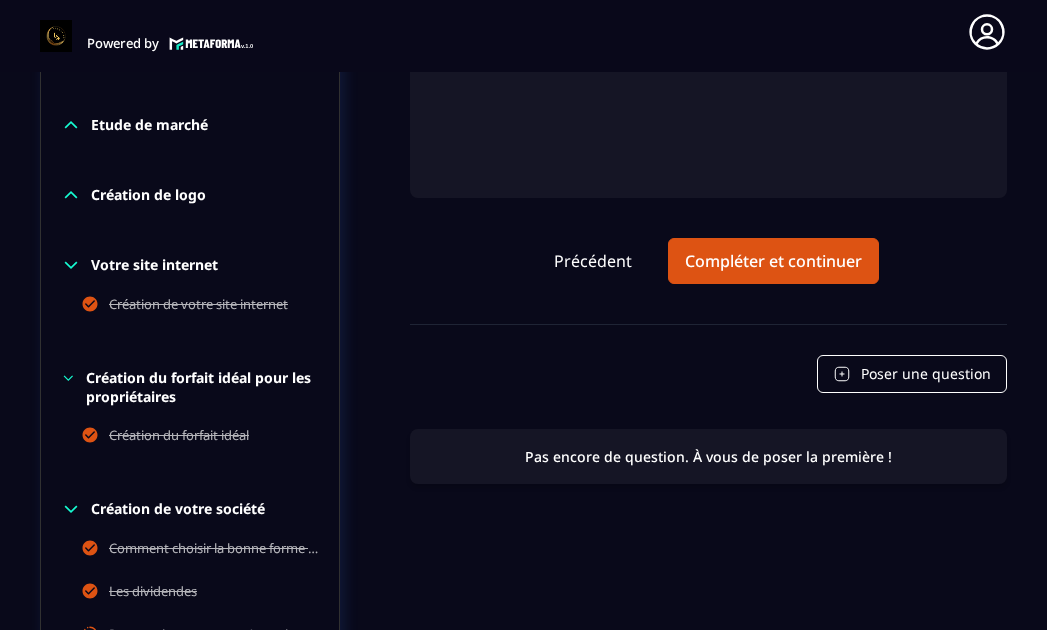 click 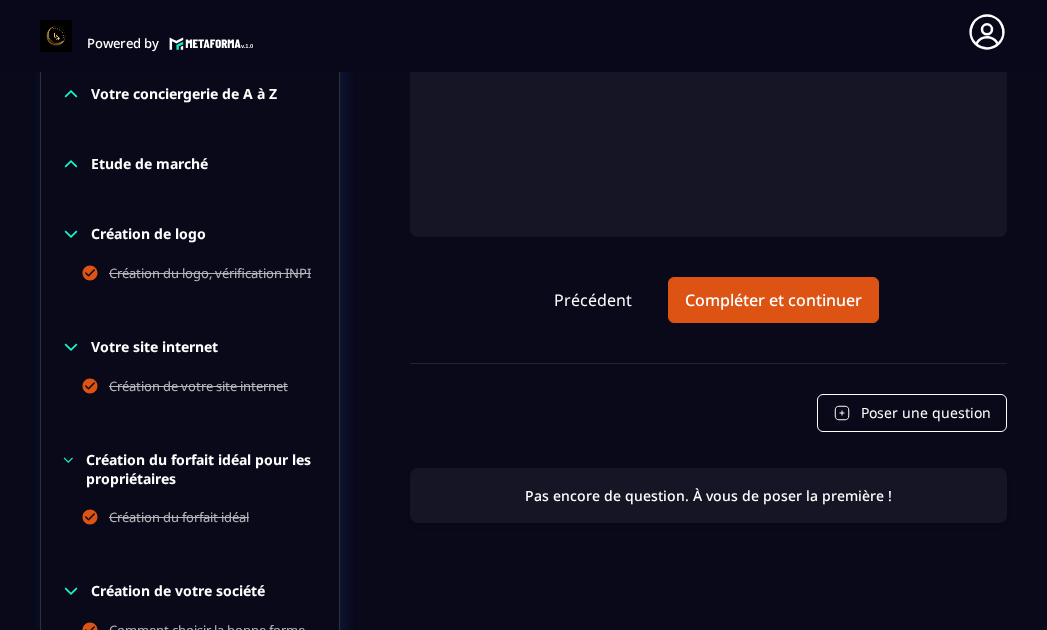 scroll, scrollTop: 650, scrollLeft: 0, axis: vertical 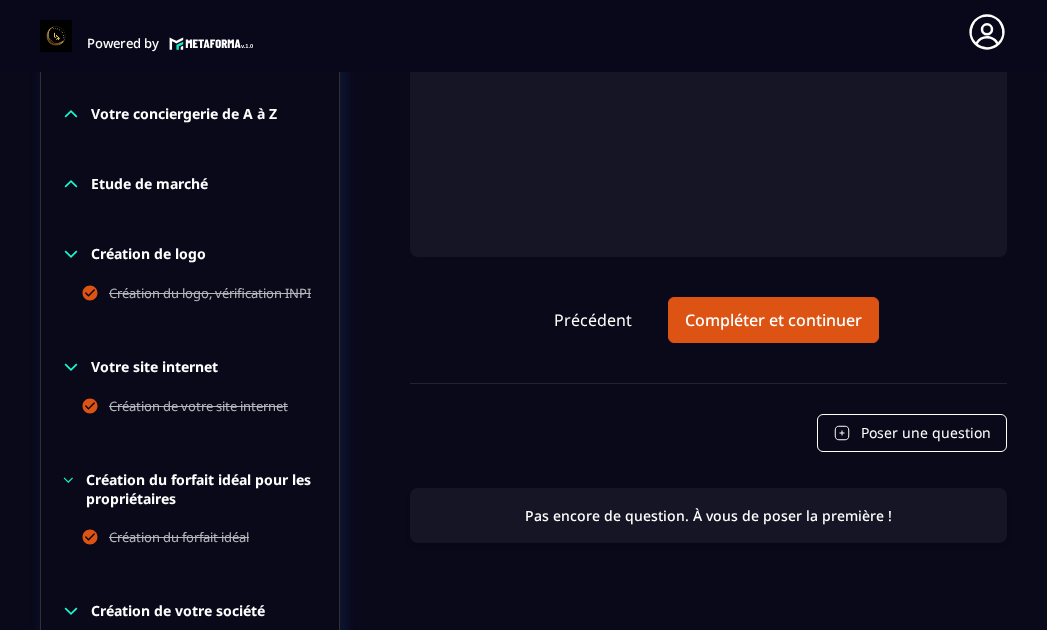 click 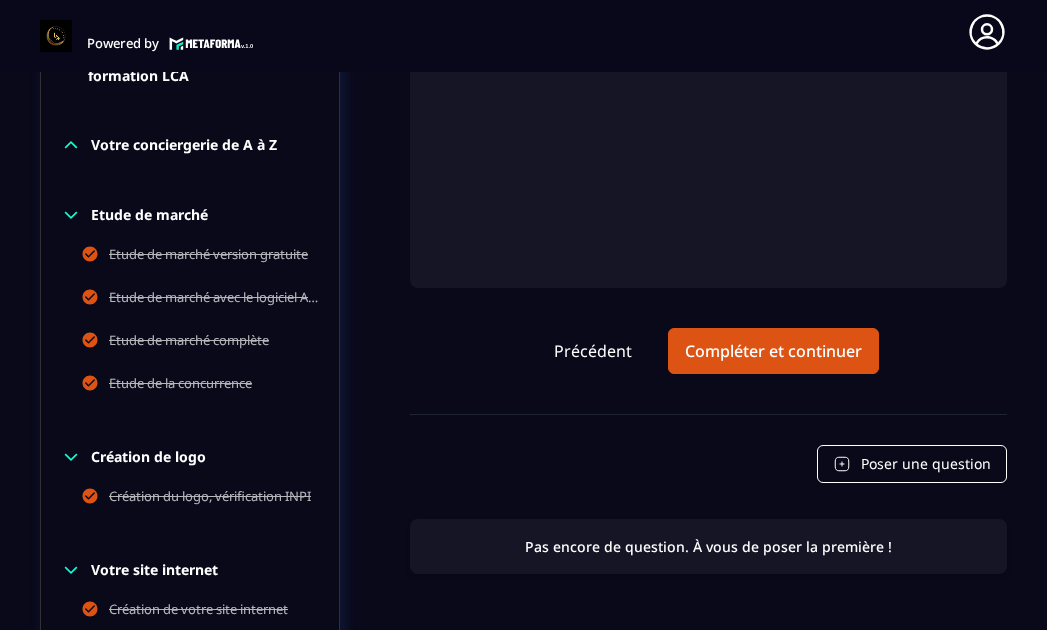 scroll, scrollTop: 608, scrollLeft: 0, axis: vertical 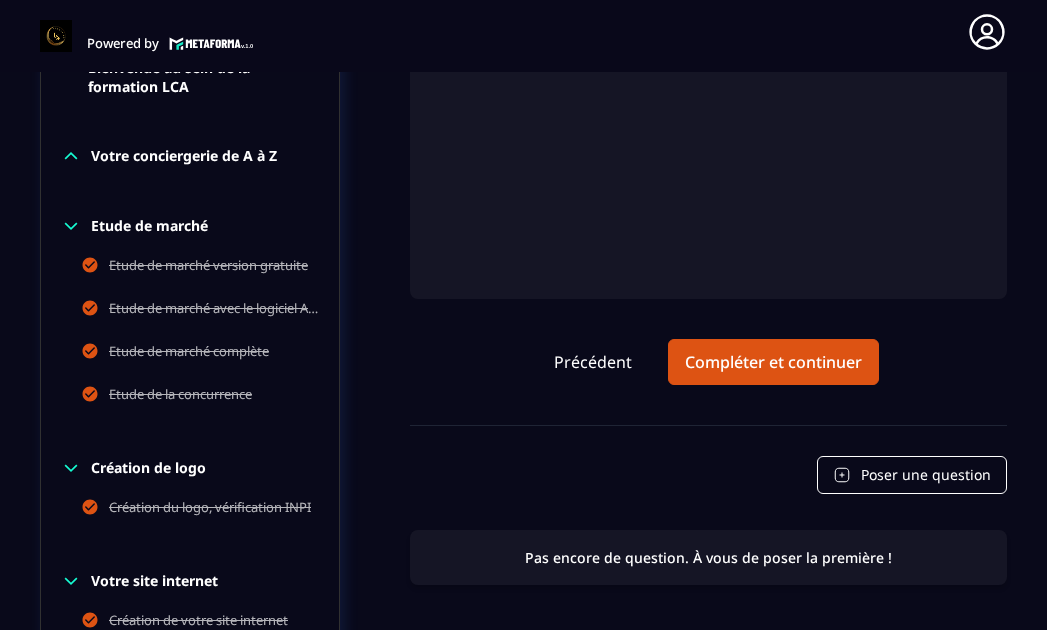click 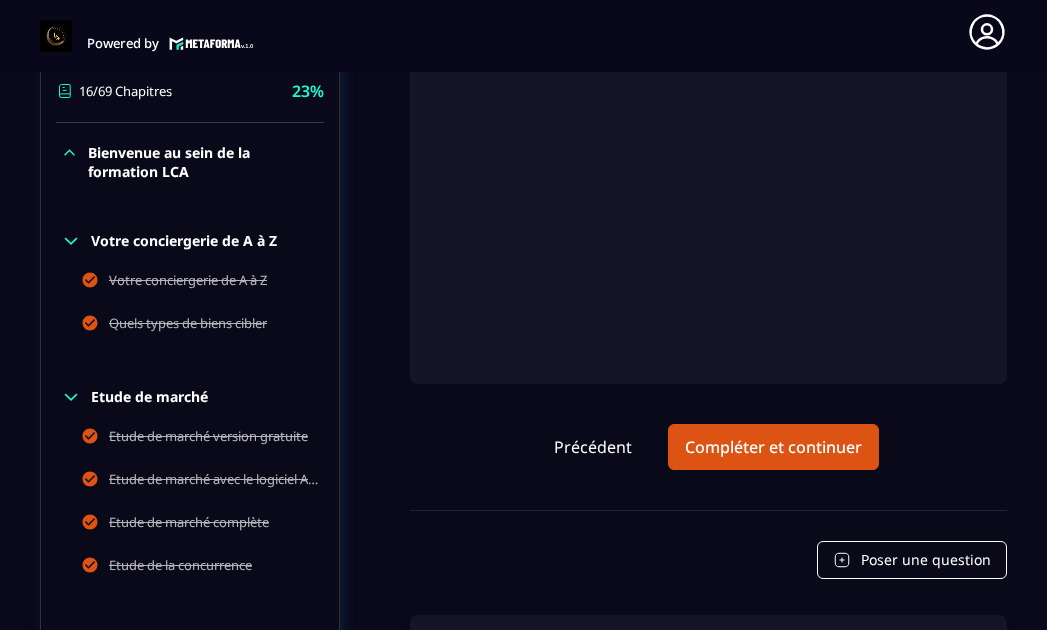scroll, scrollTop: 494, scrollLeft: 0, axis: vertical 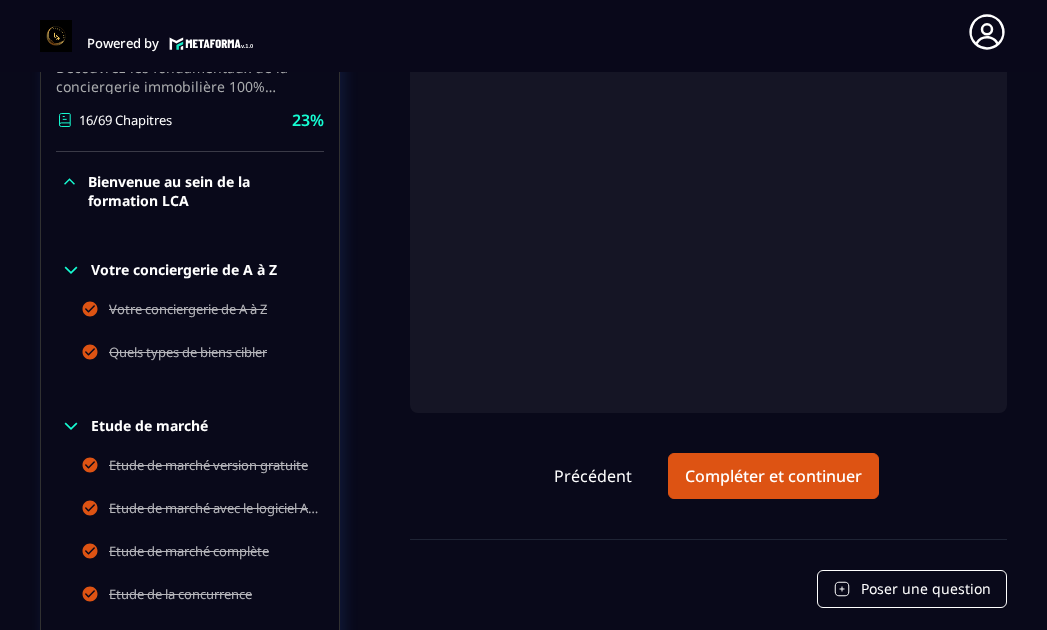 click 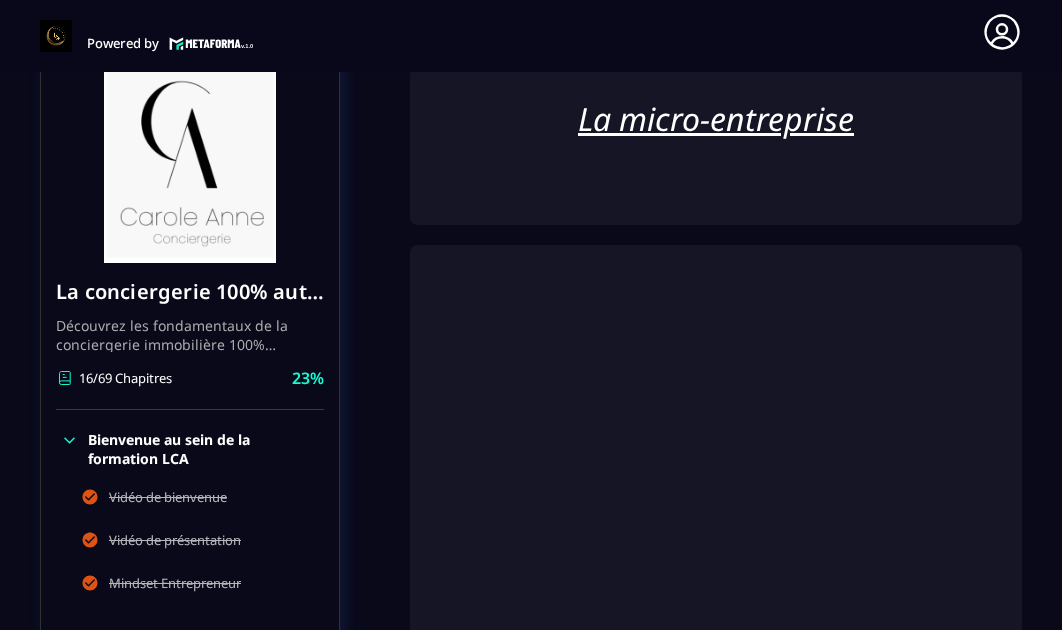 scroll, scrollTop: -53, scrollLeft: 0, axis: vertical 